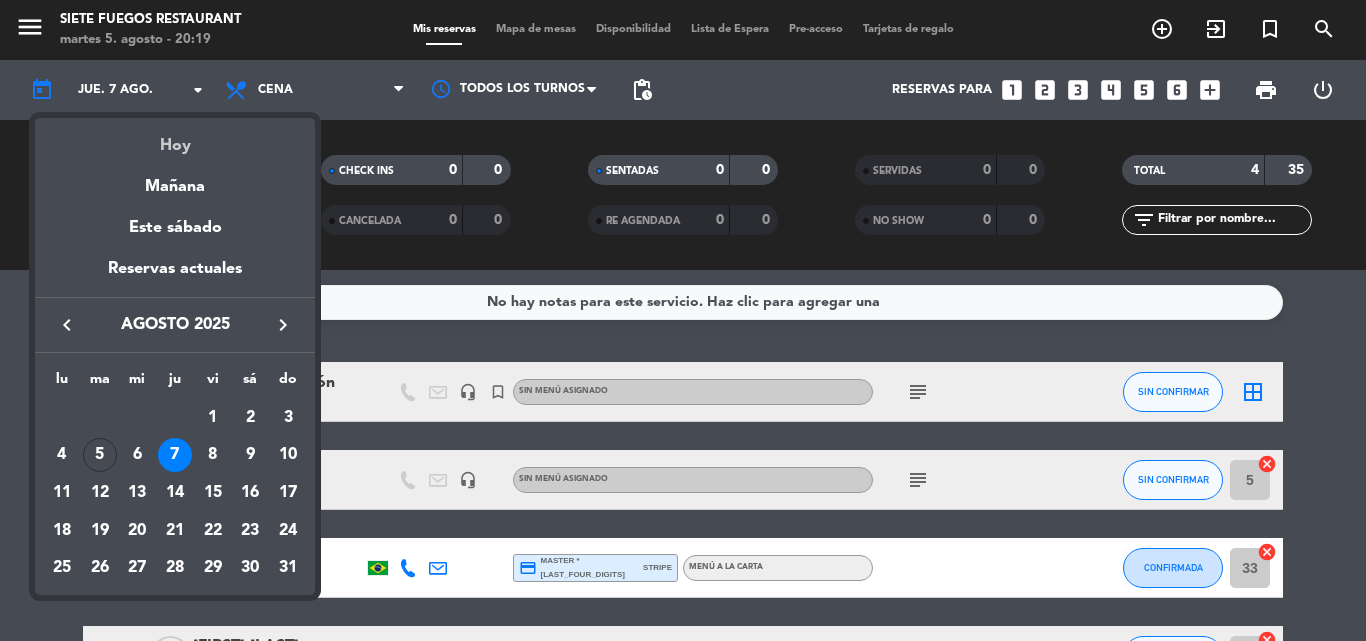 scroll, scrollTop: 0, scrollLeft: 0, axis: both 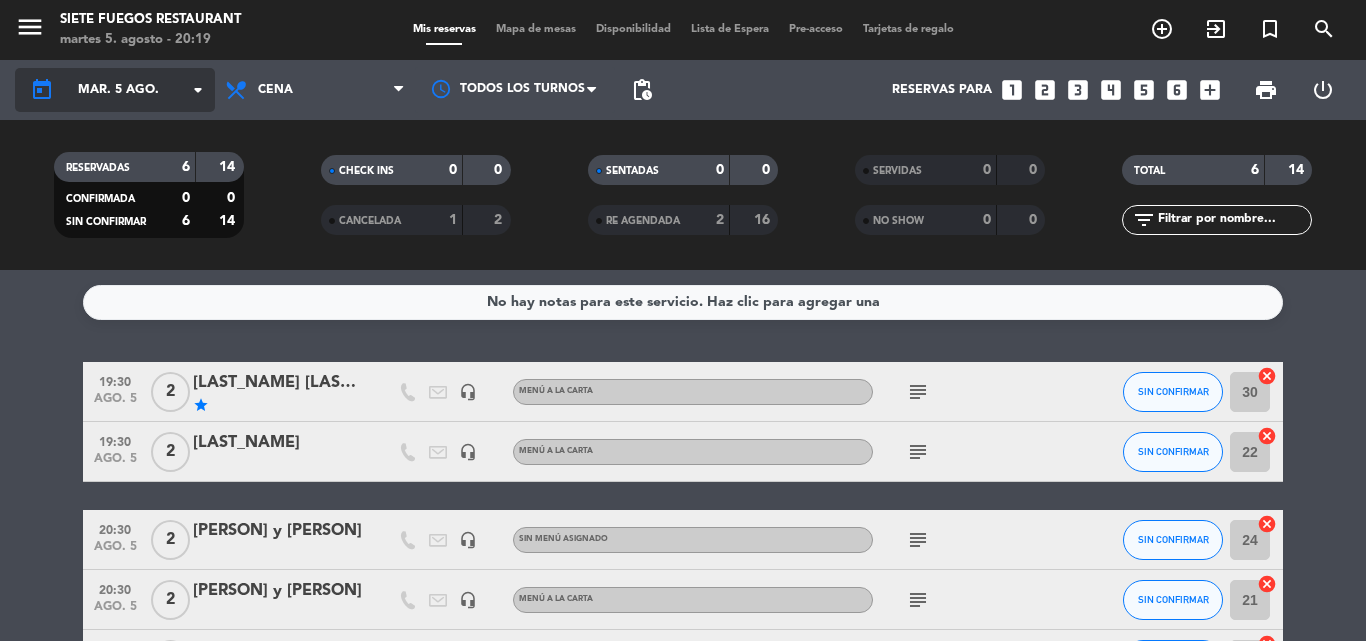 click on "mar. 5 ago." 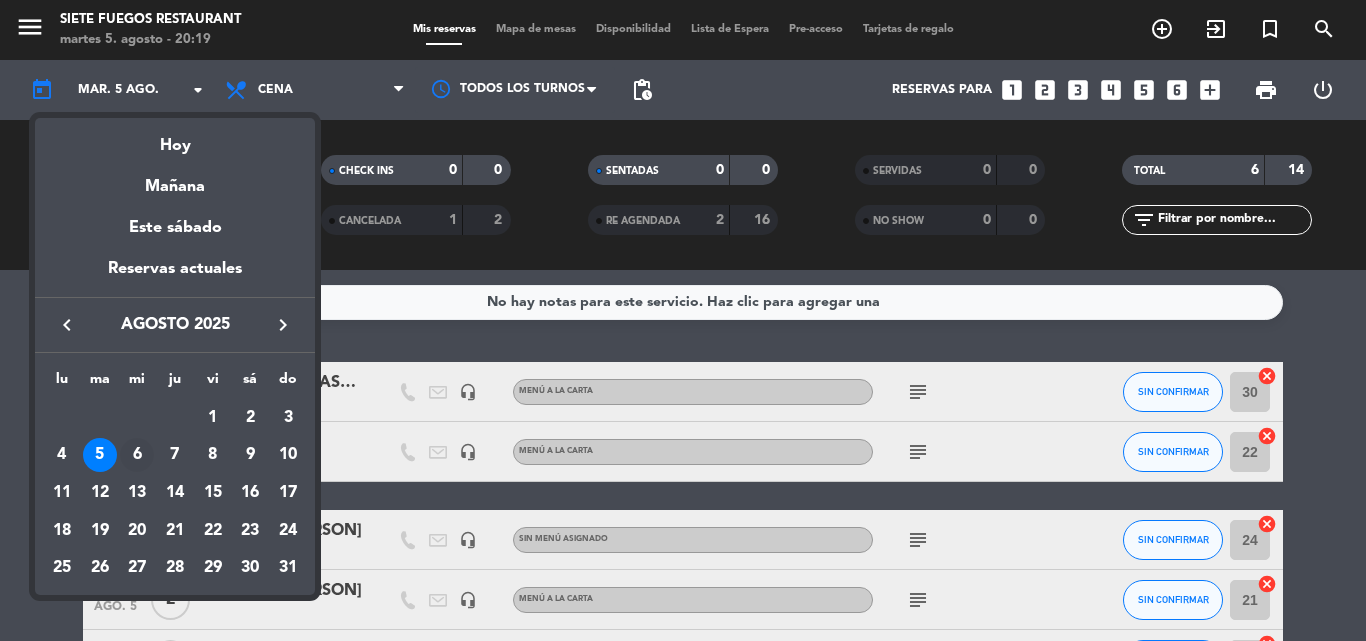 click on "6" at bounding box center (137, 455) 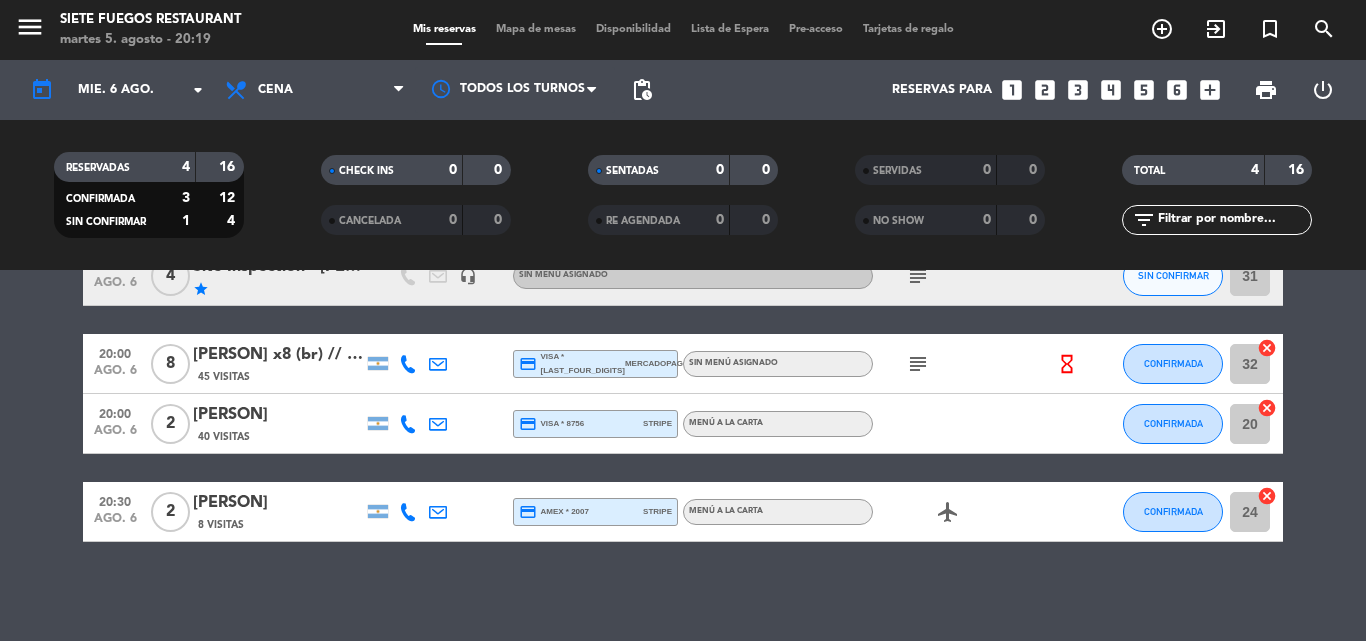 scroll, scrollTop: 117, scrollLeft: 0, axis: vertical 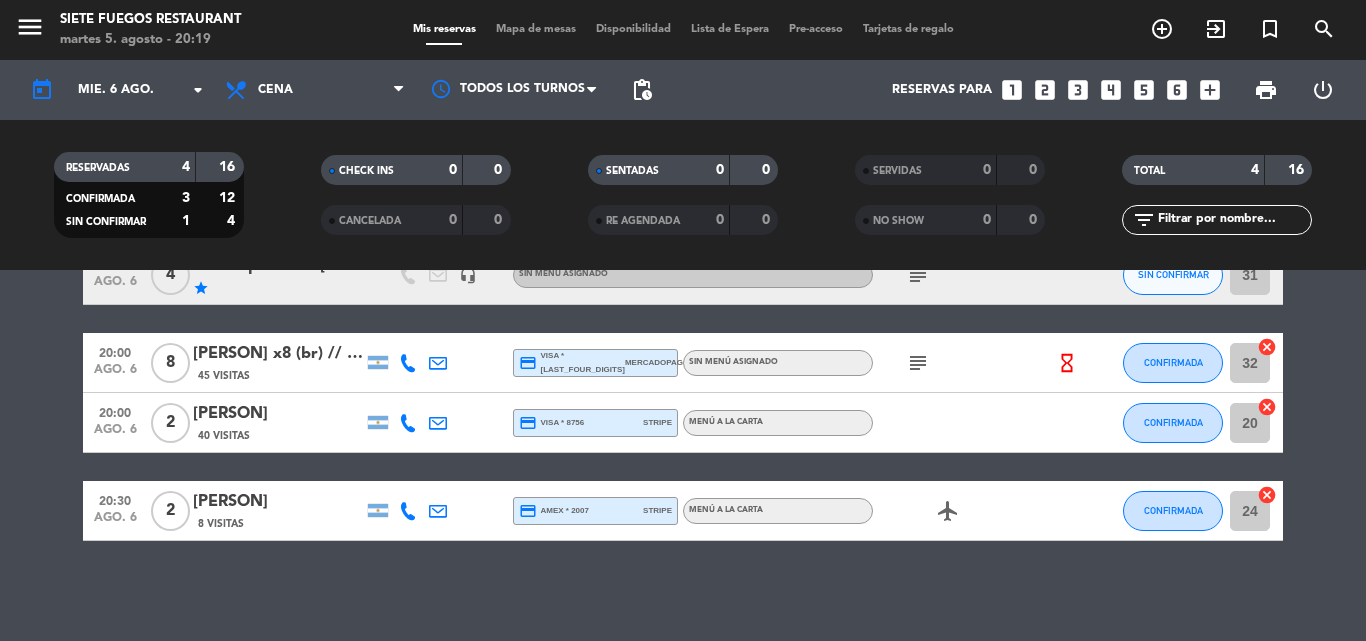 click on "[PERSON]" 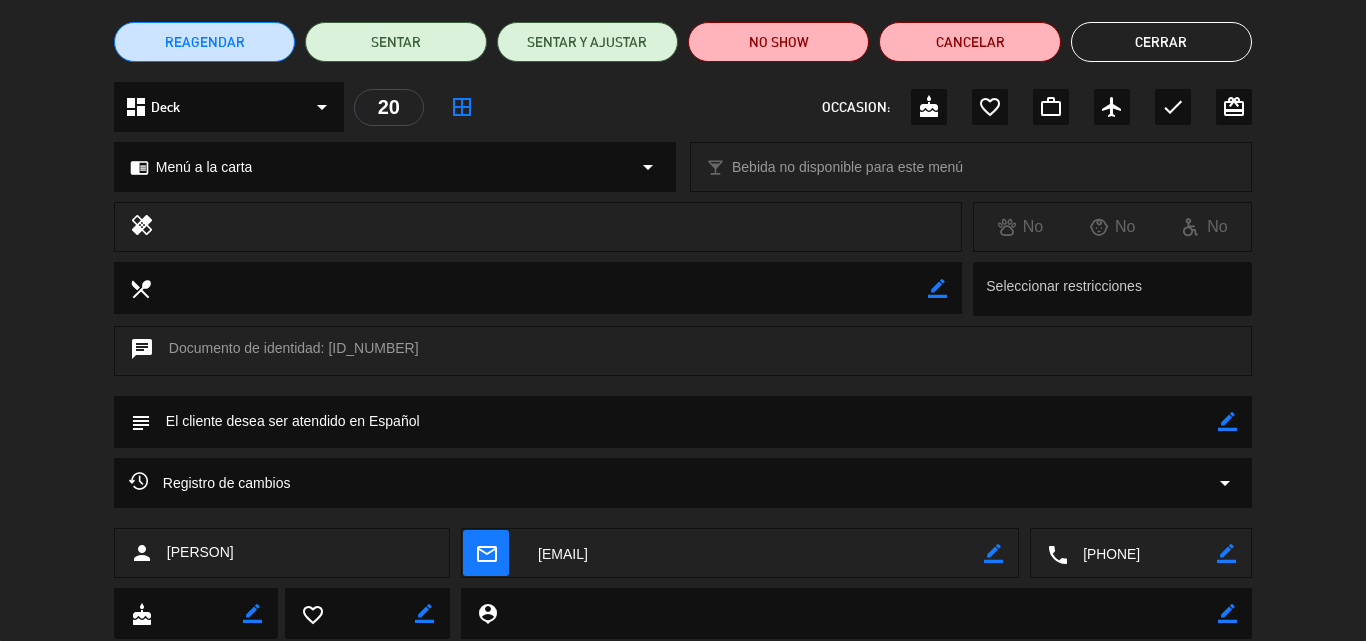 scroll, scrollTop: 0, scrollLeft: 0, axis: both 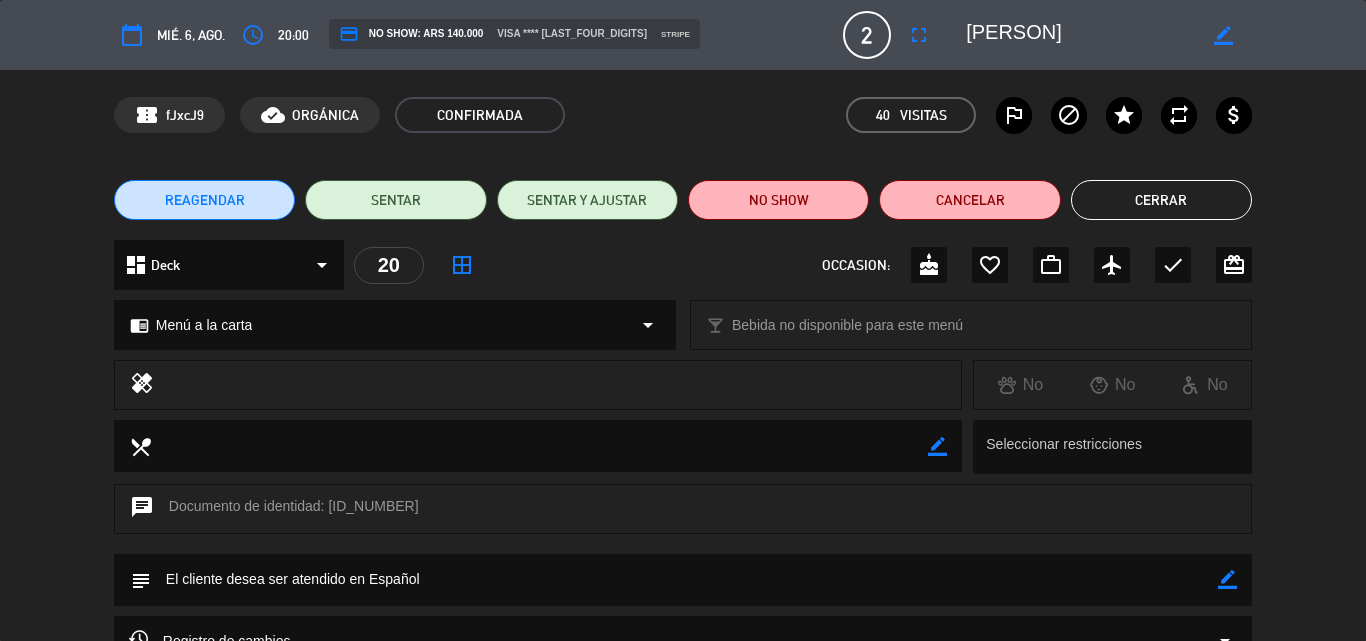 click on "Cerrar" 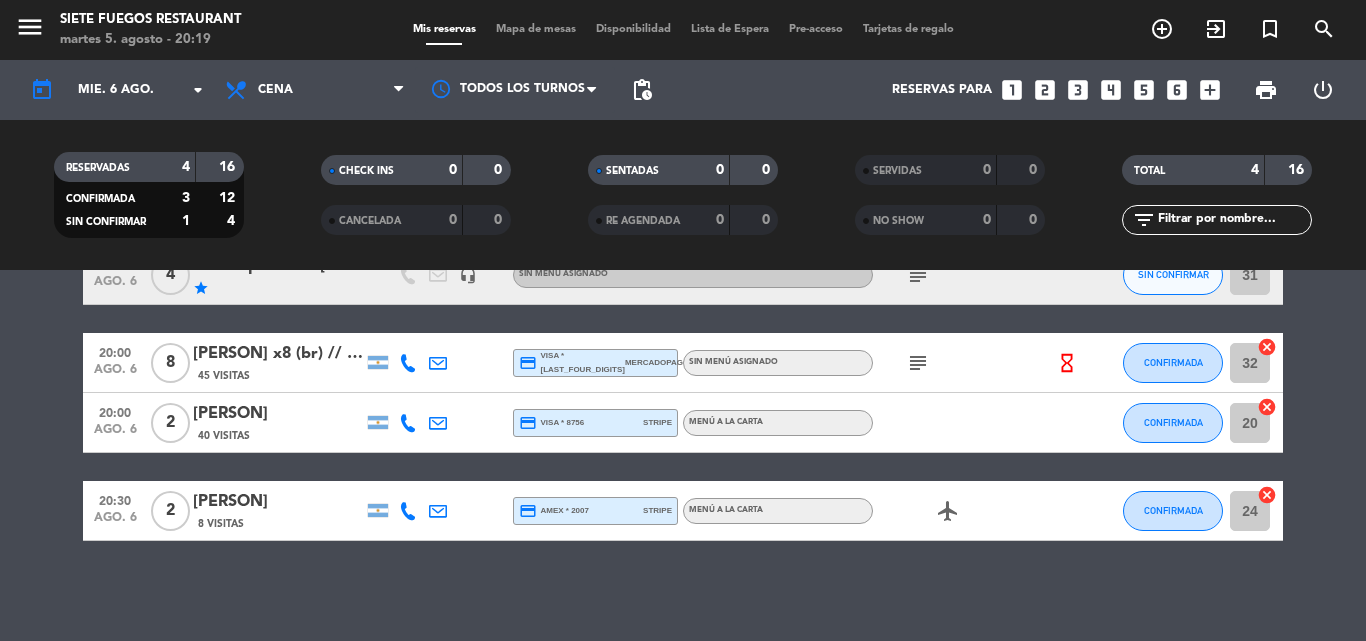 click on "[PERSON]" 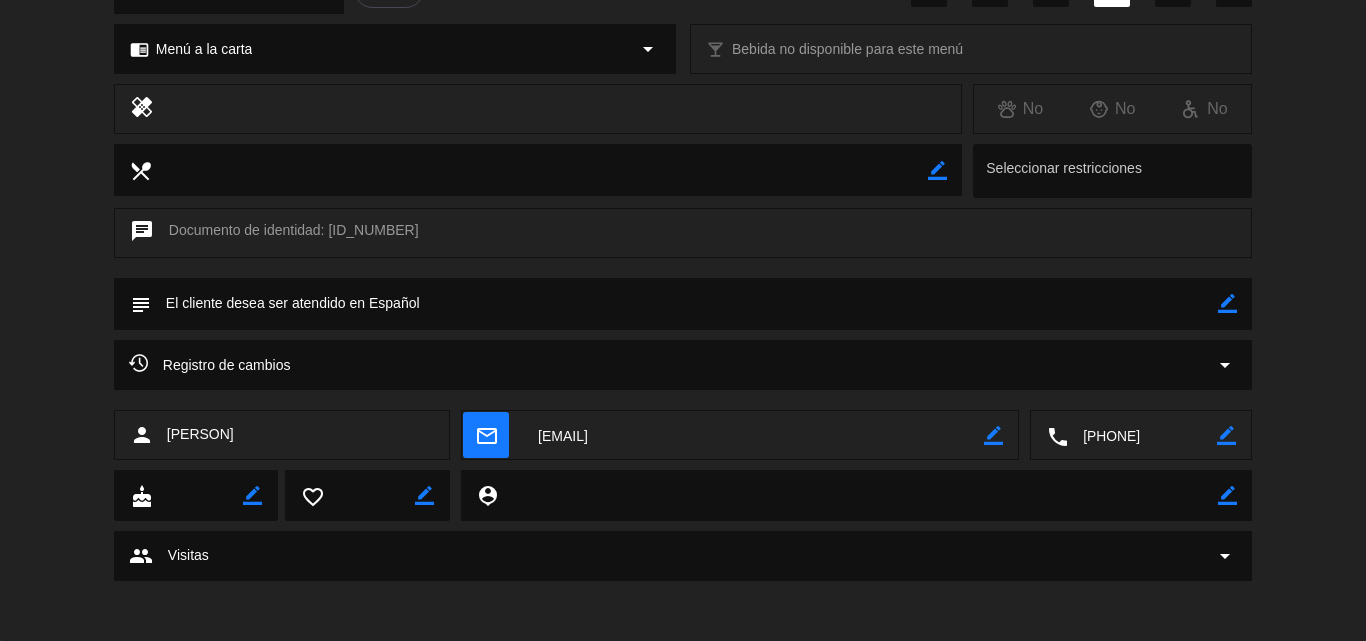 scroll, scrollTop: 0, scrollLeft: 0, axis: both 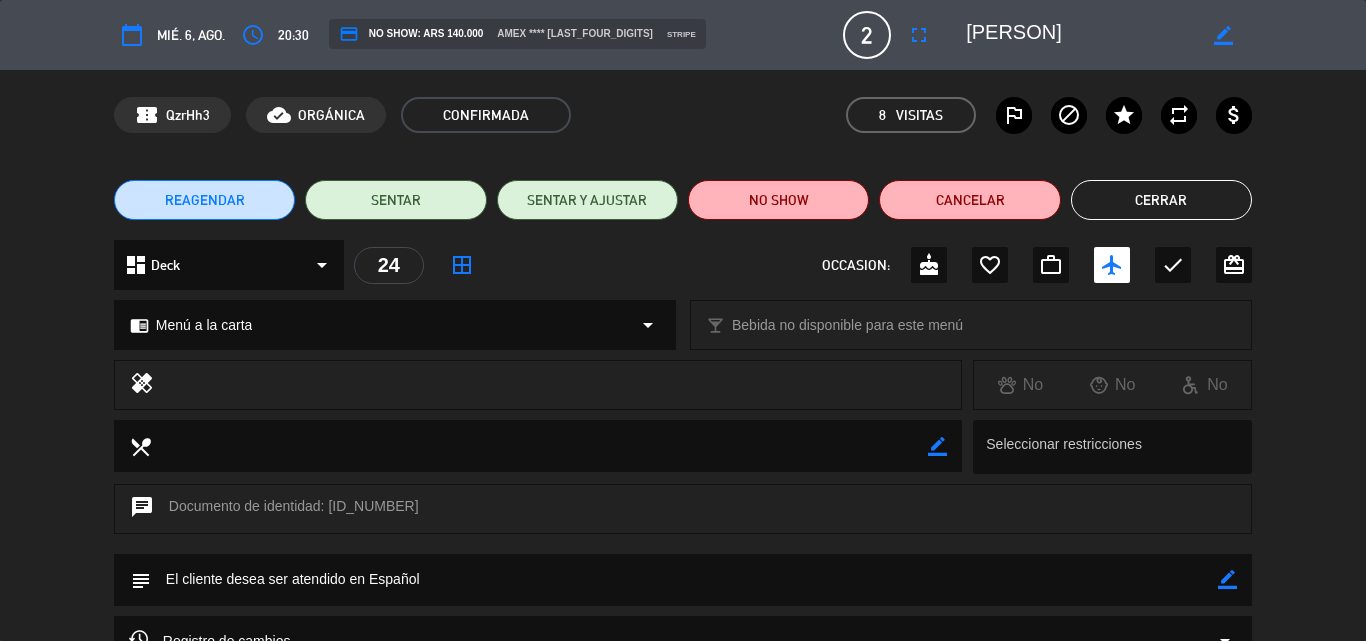 click on "Cerrar" 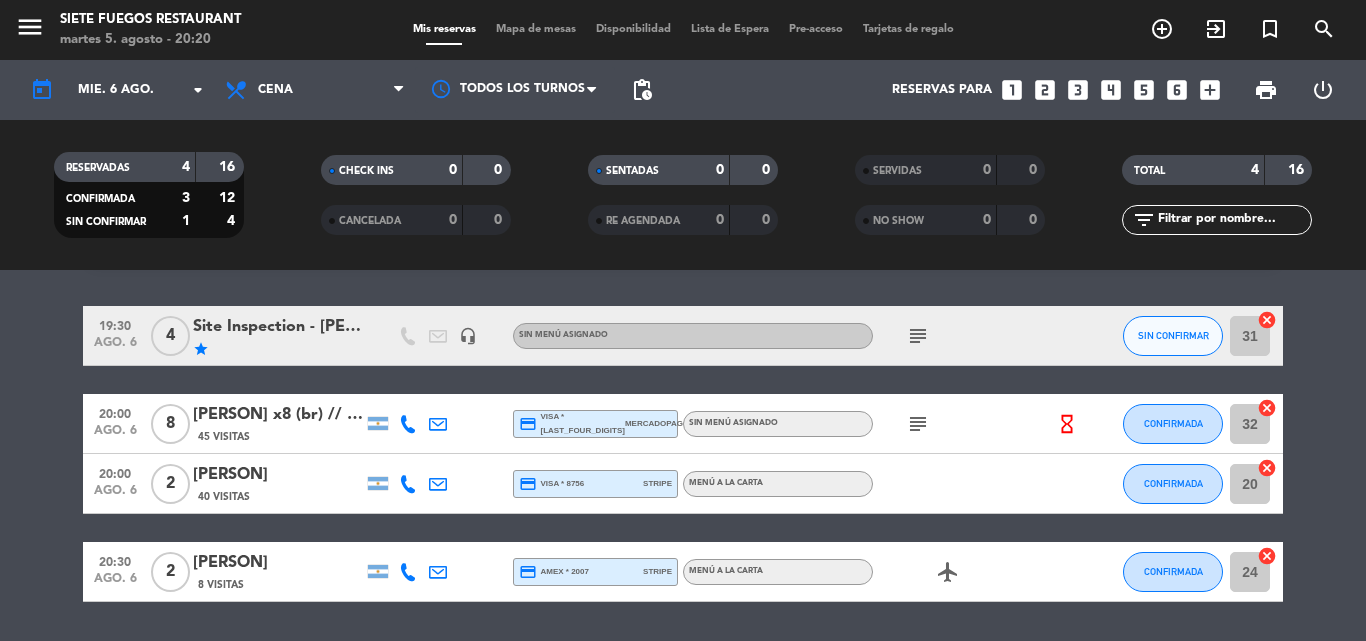 scroll, scrollTop: 0, scrollLeft: 0, axis: both 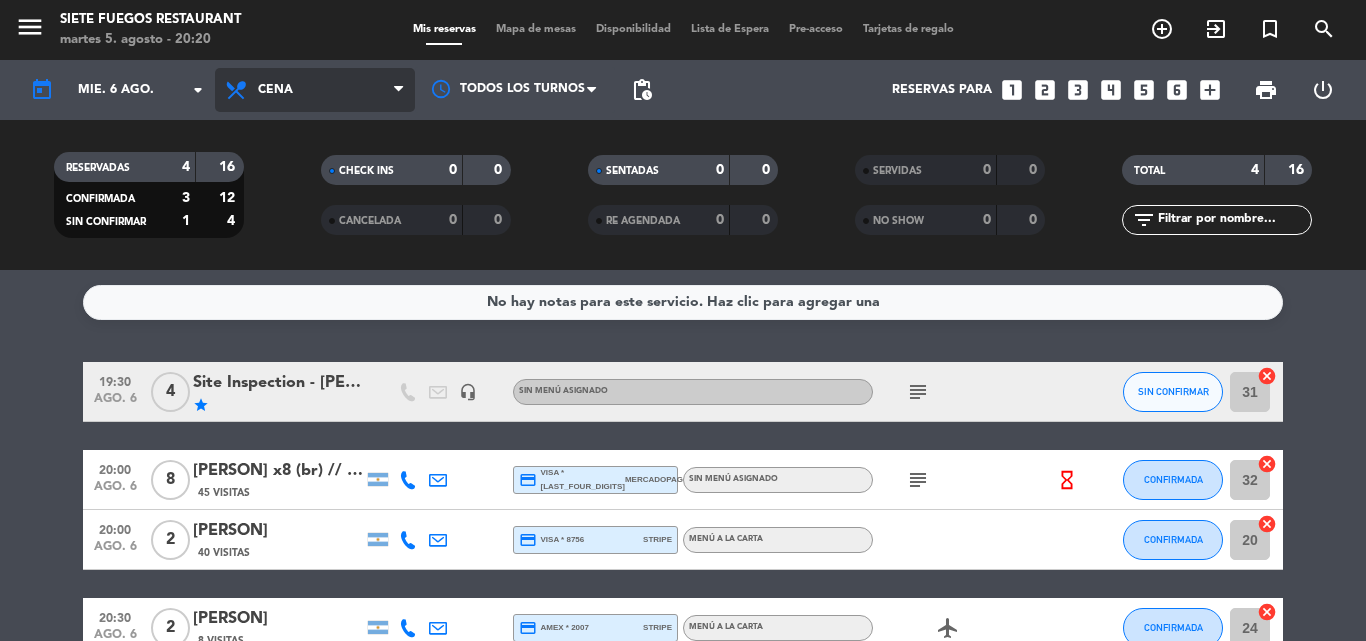 click on "Cena" at bounding box center [315, 90] 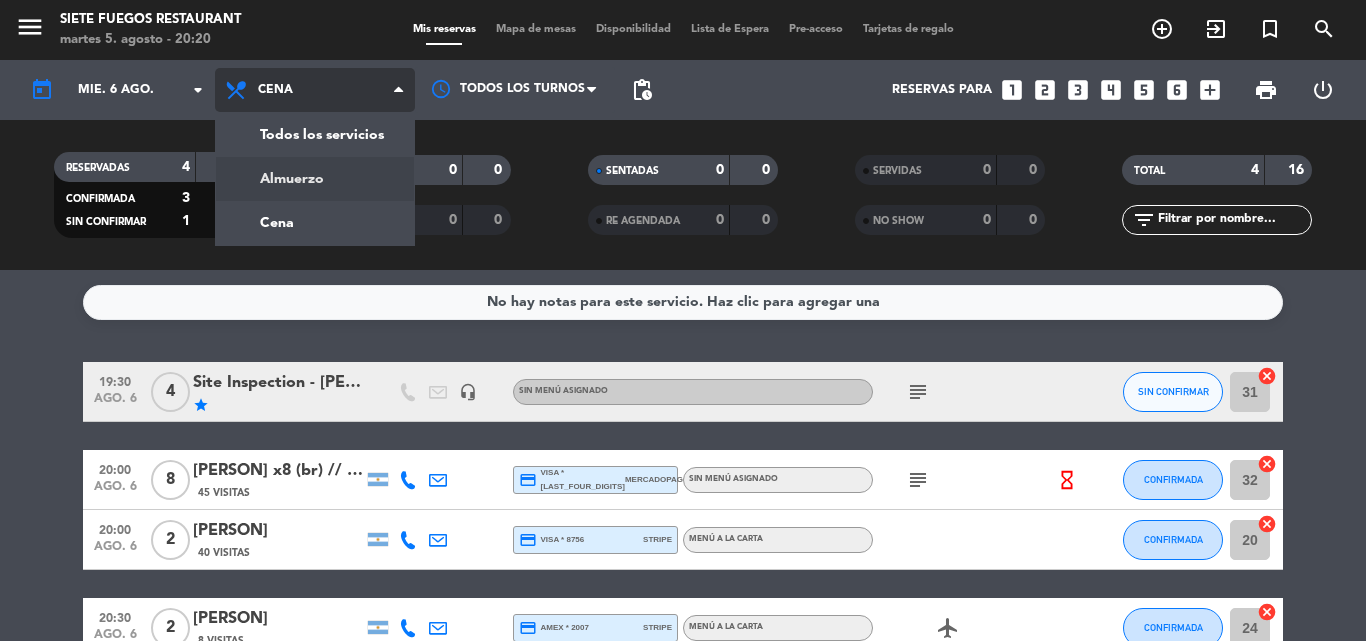 click on "menu  Siete Fuegos Restaurant   martes 5. agosto - 20:20   Mis reservas   Mapa de mesas   Disponibilidad   Lista de Espera   Pre-acceso   Tarjetas de regalo  add_circle_outline exit_to_app turned_in_not search today    mié. 6 ago. arrow_drop_down  Todos los servicios  Almuerzo  Cena  Cena  Todos los servicios  Almuerzo  Cena Todos los turnos pending_actions  Reservas para   looks_one   looks_two   looks_3   looks_4   looks_5   looks_6   add_box  print  power_settings_new   RESERVADAS   4   16   CONFIRMADA   3   12   SIN CONFIRMAR   1   4   CHECK INS   0   0   CANCELADA   0   0   SENTADAS   0   0   RE AGENDADA   0   0   SERVIDAS   0   0   NO SHOW   0   0   TOTAL   4   16  filter_list" 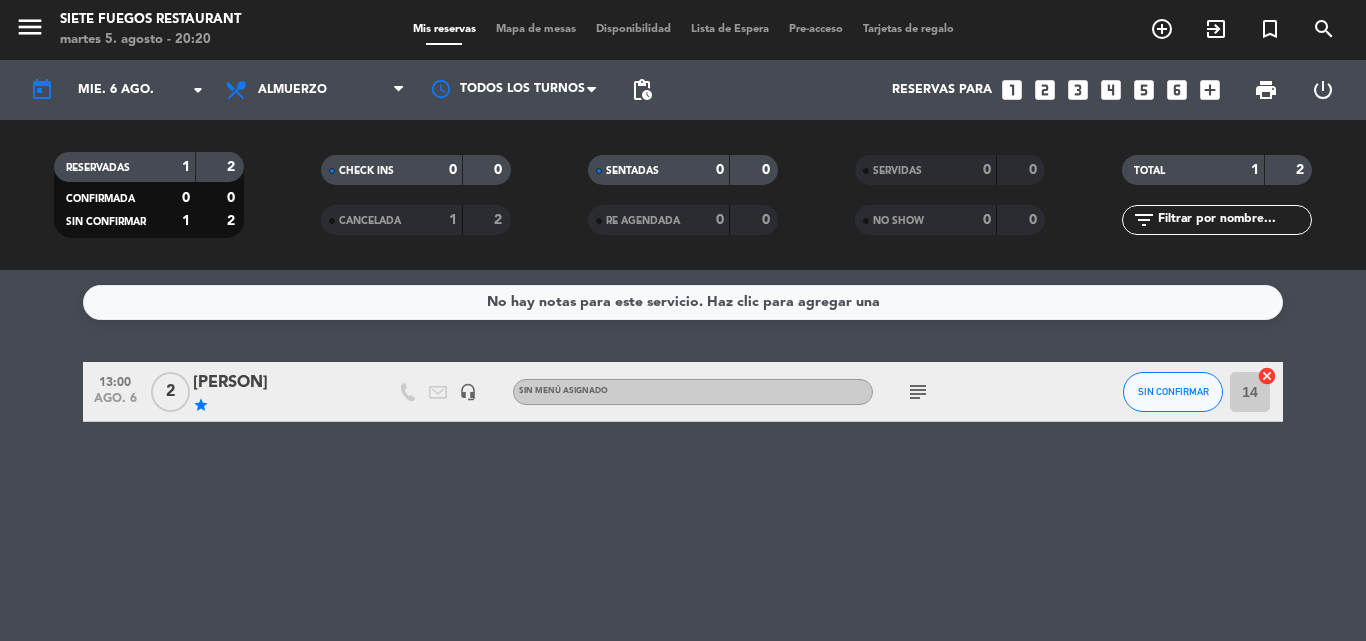 click on "subject" 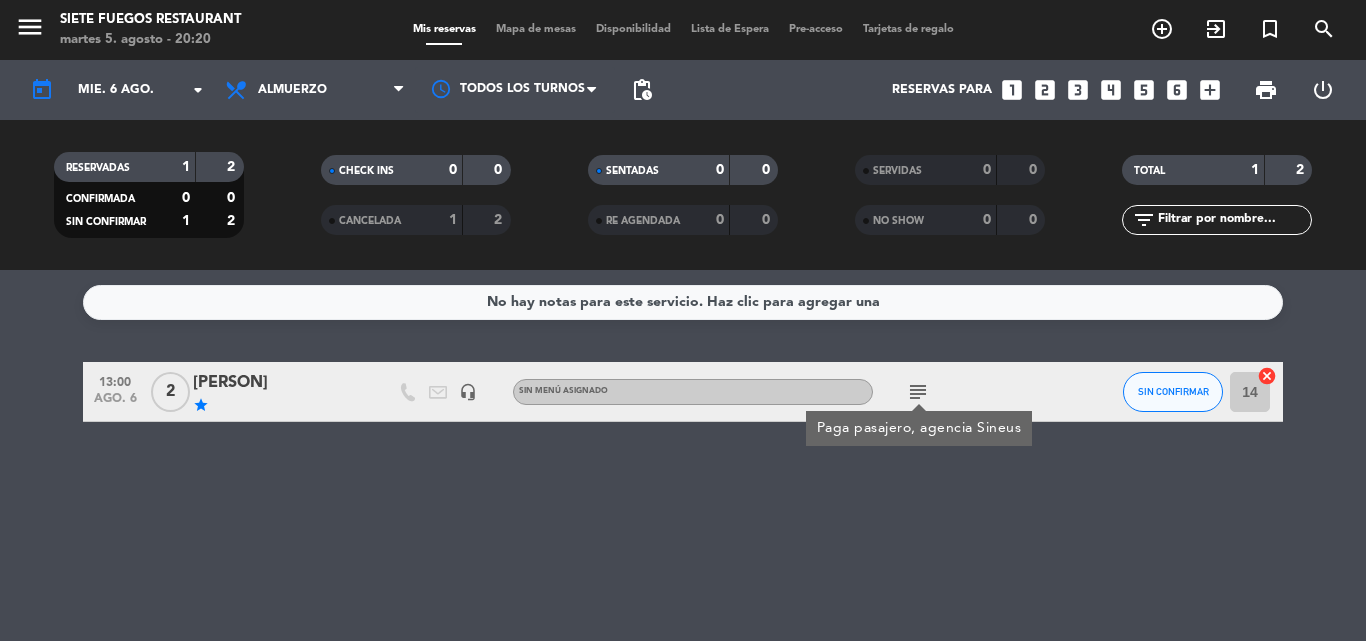 click on "subject" 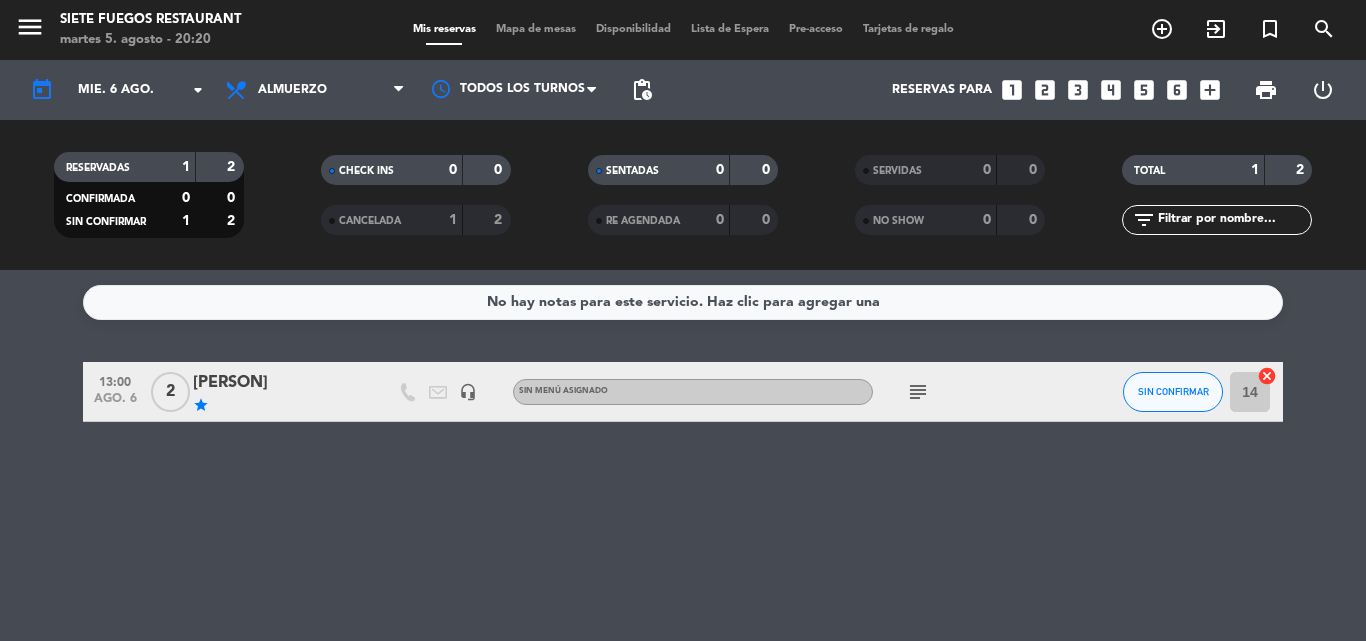 click on "Sin menú asignado" 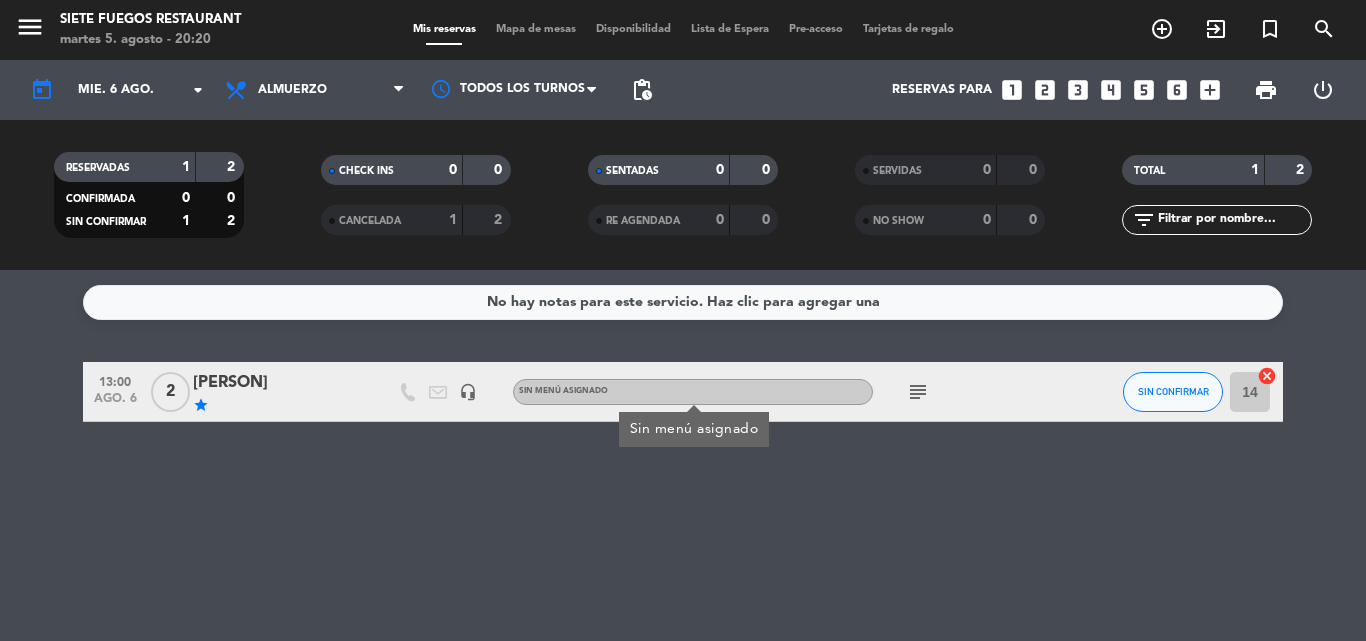 click on "headset_mic" 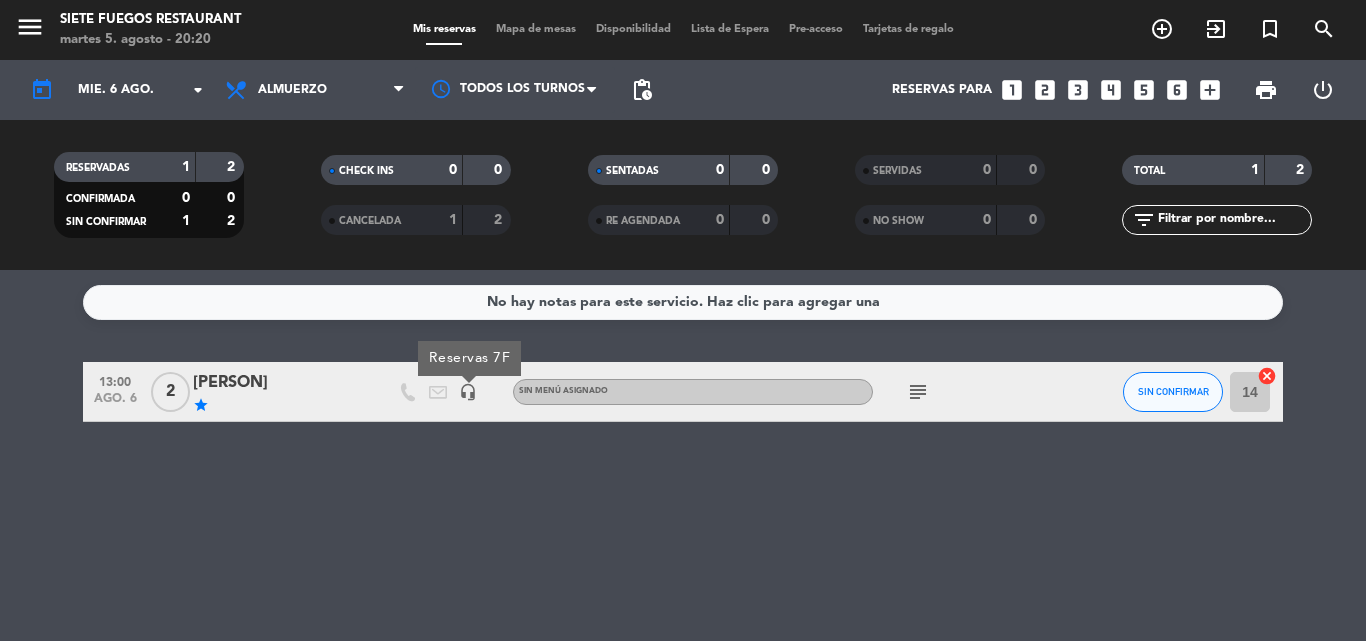 click on "Sin menú asignado" 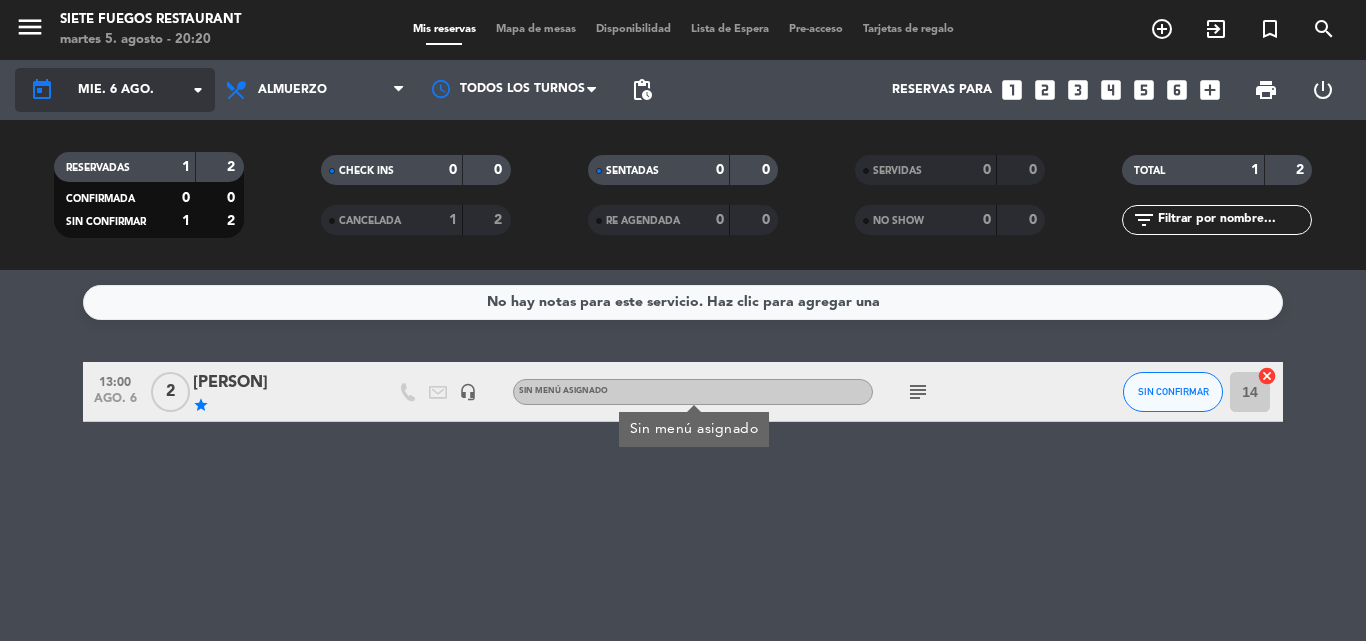 click on "mié. 6 ago." 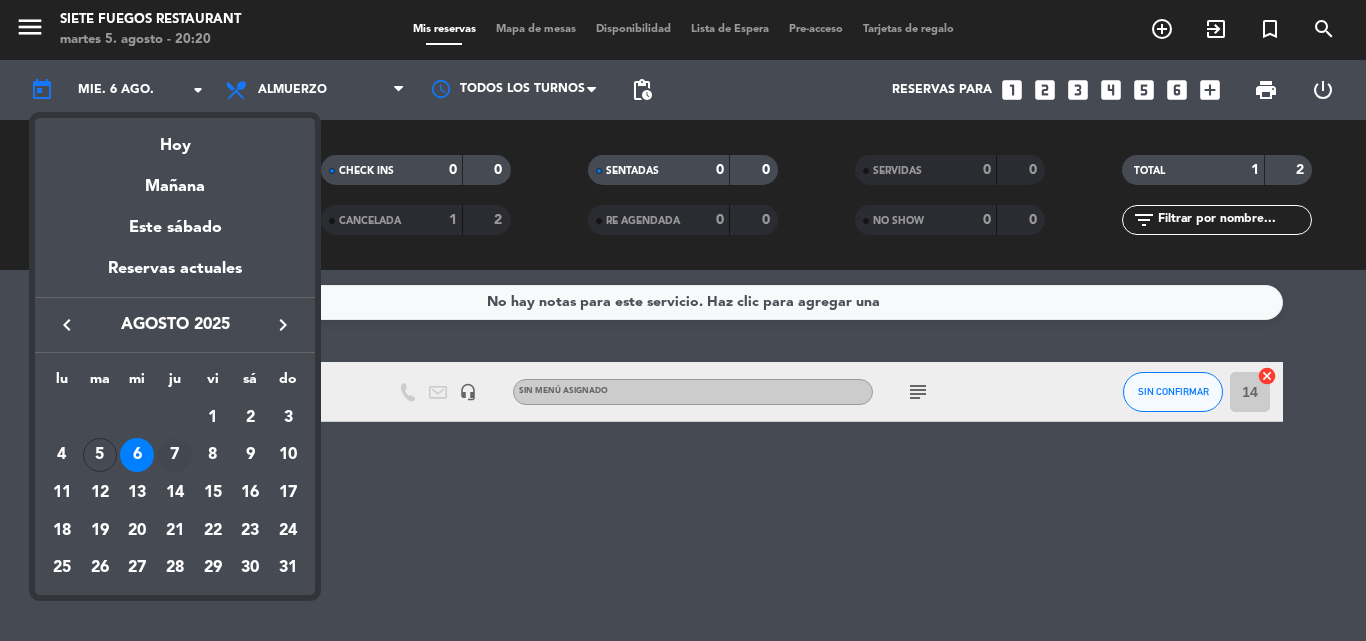 click on "7" at bounding box center [175, 455] 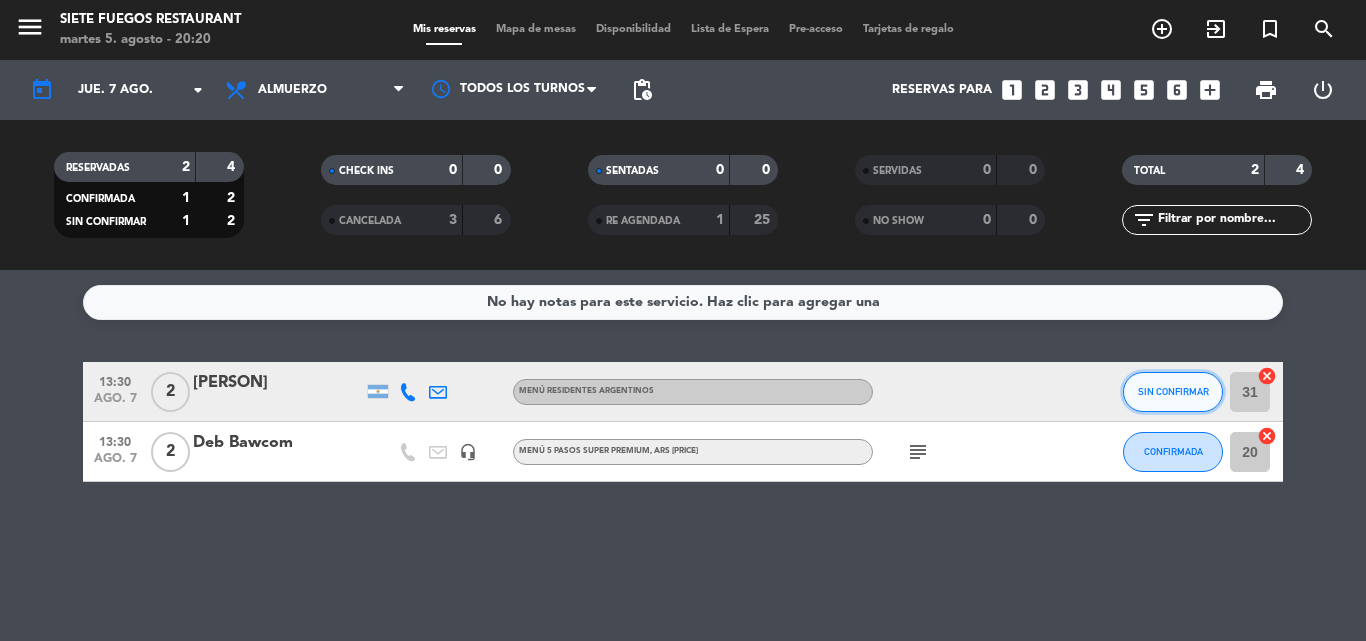 click on "SIN CONFIRMAR" 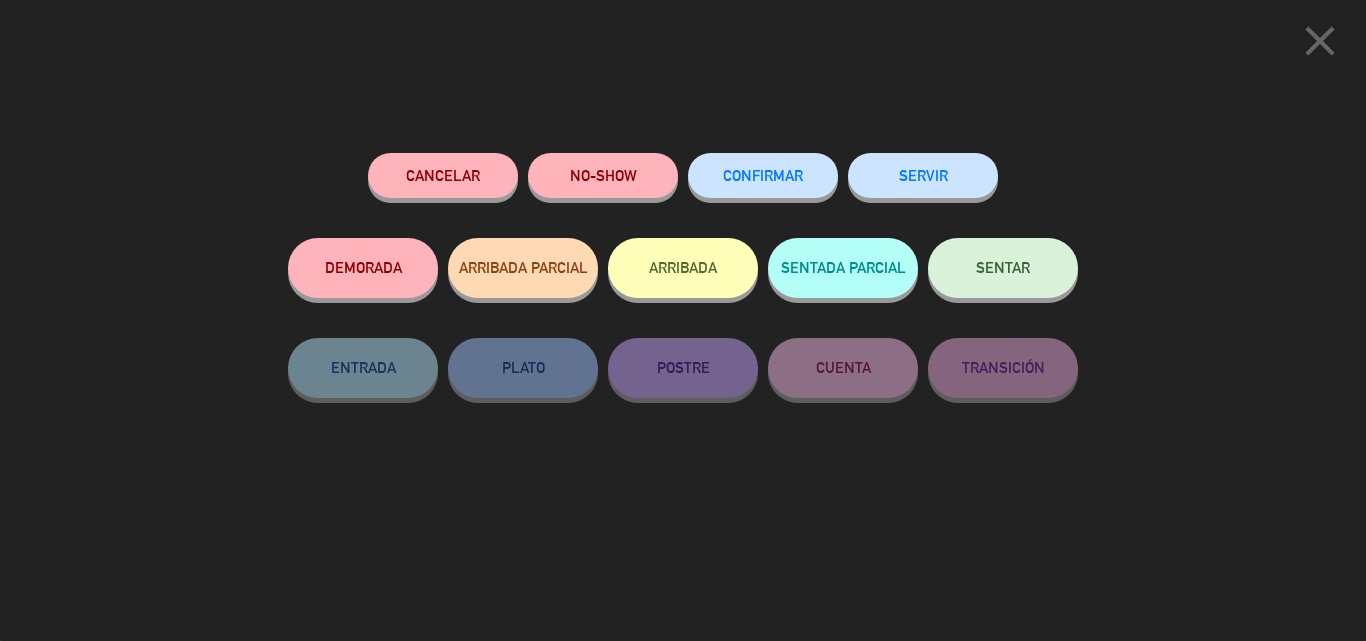 click on "CONFIRMAR" 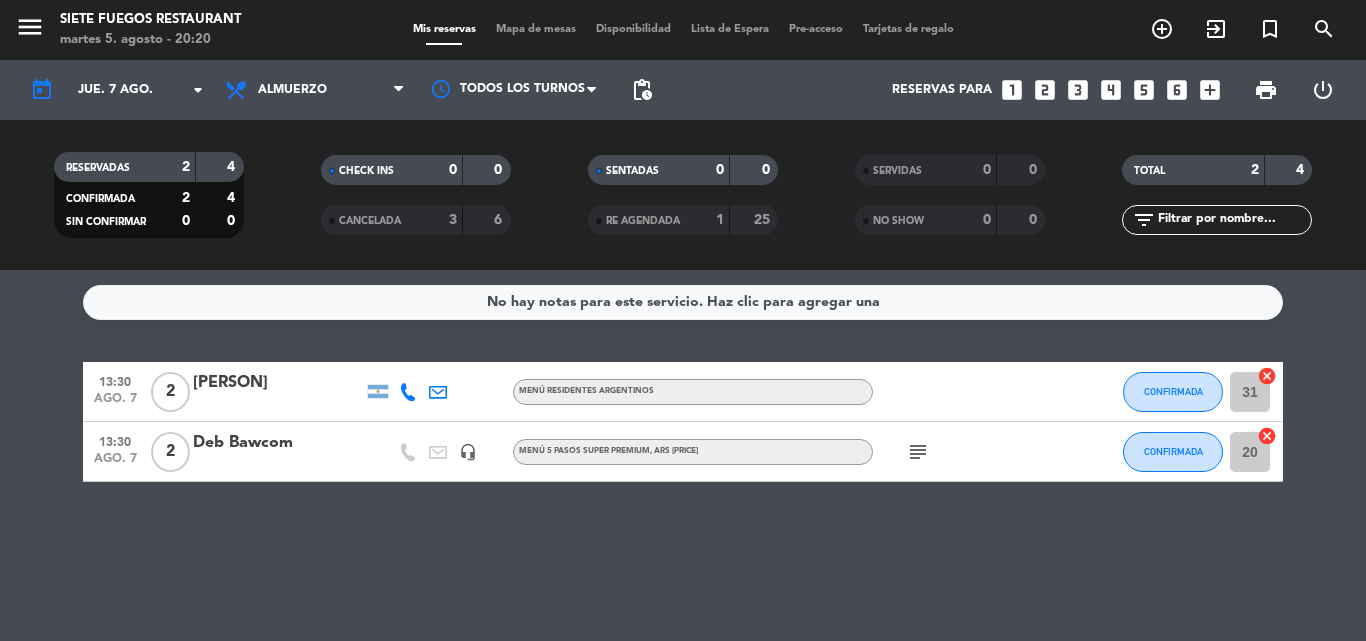 click on "subject" 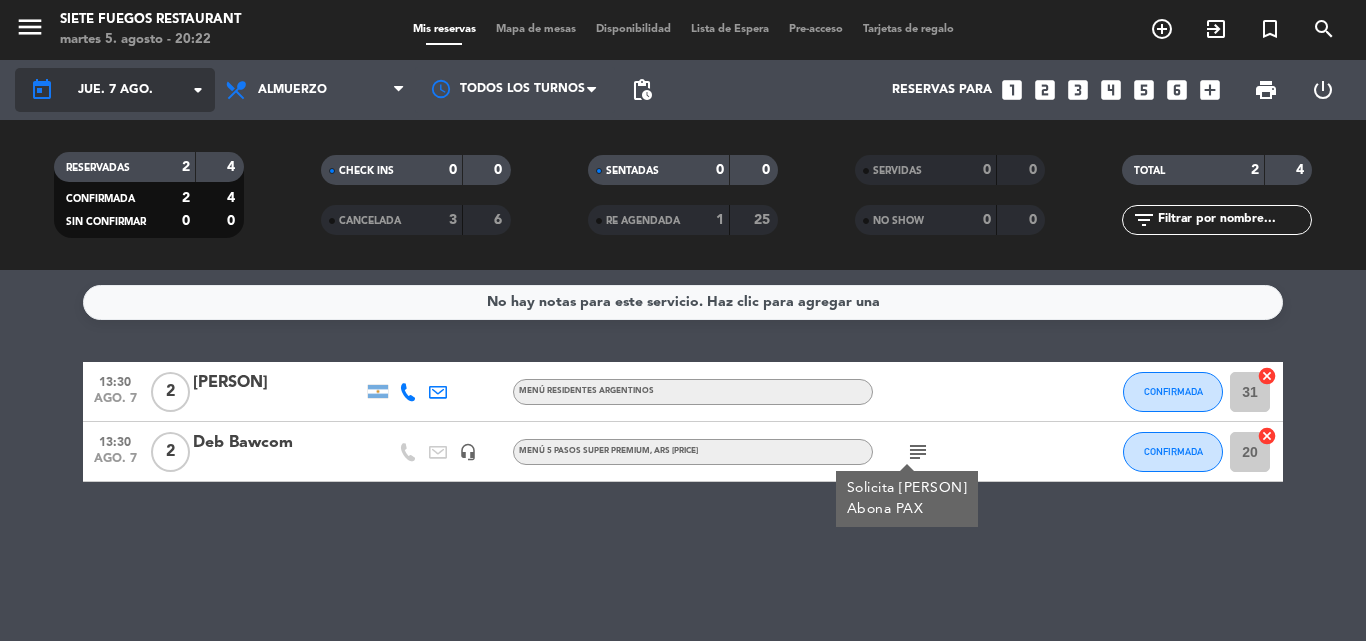 click on "jue. 7 ago." 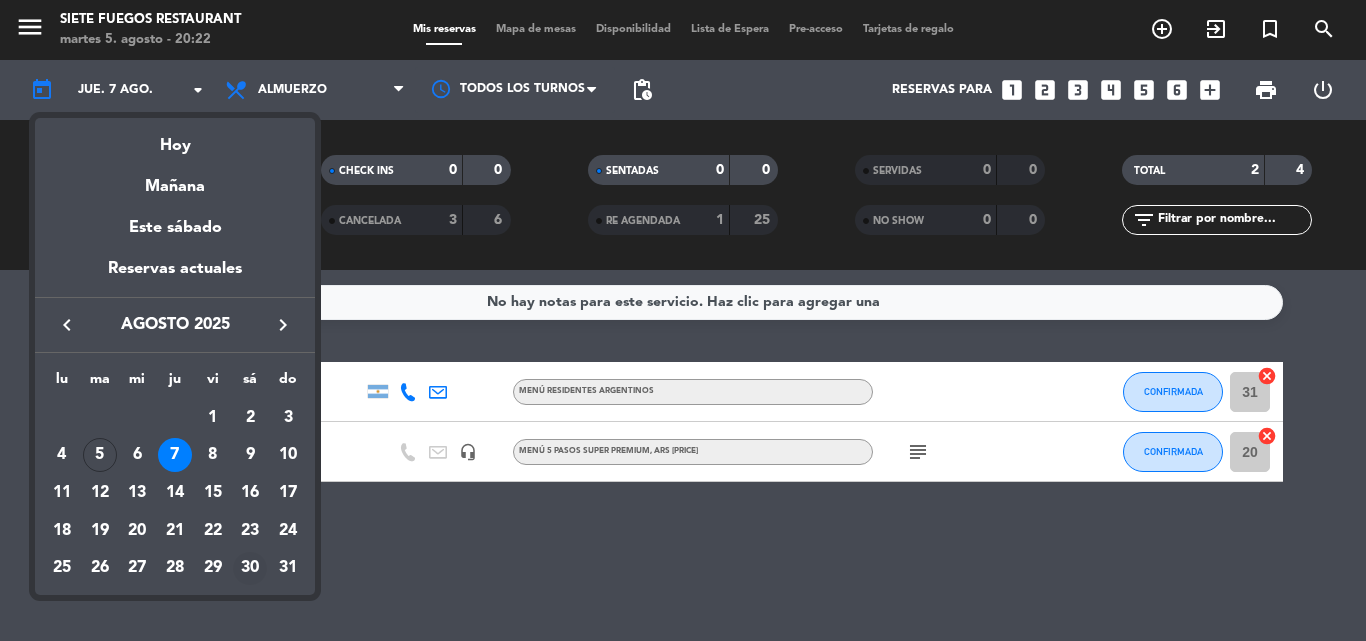 click on "30" at bounding box center [250, 569] 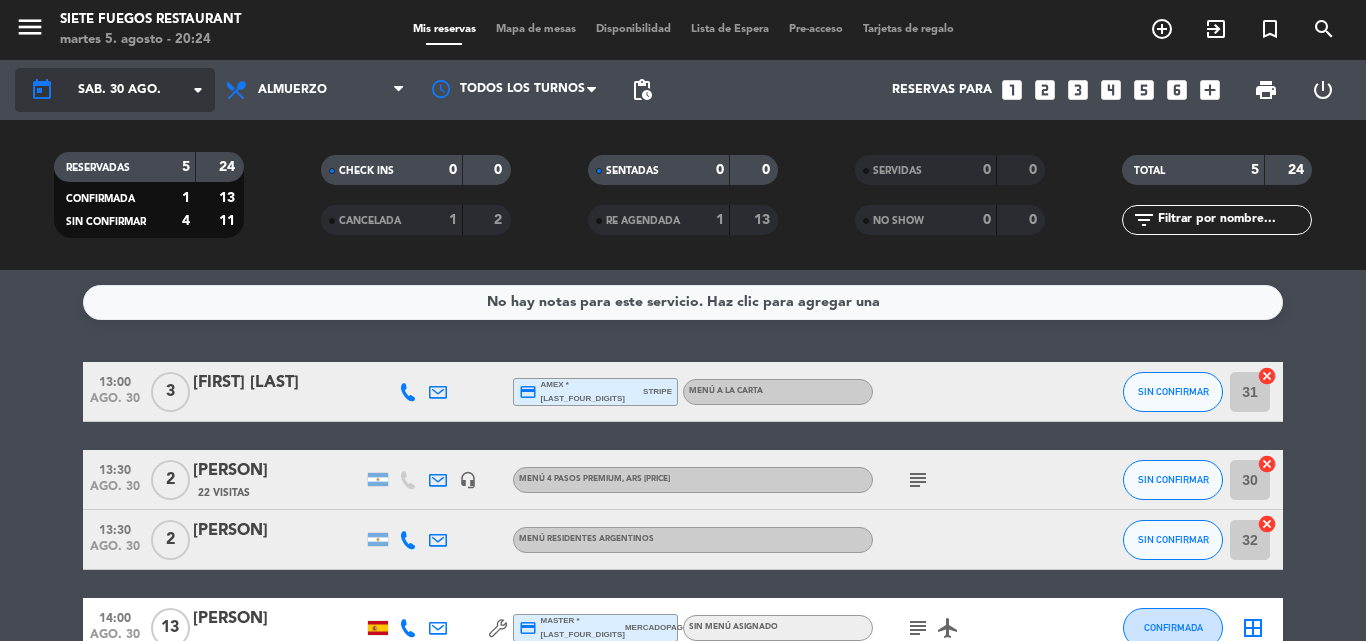 click on "today    sáb. 30 ago. arrow_drop_down" 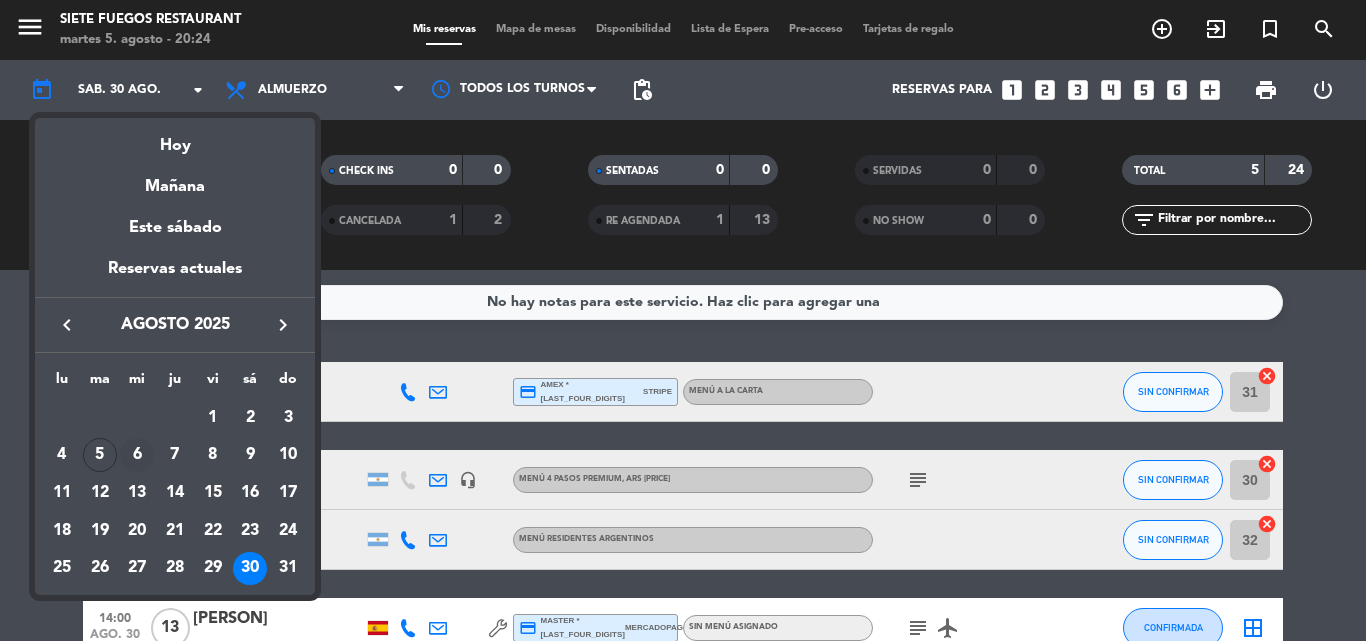 click on "6" at bounding box center (137, 455) 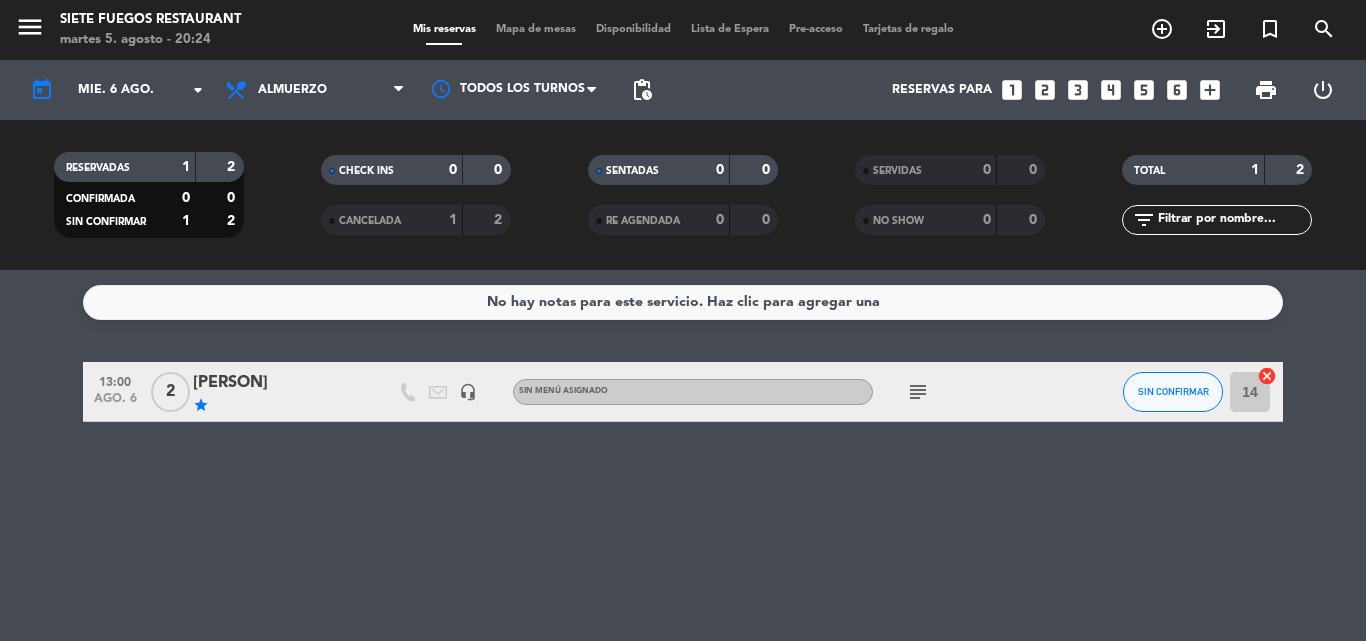 click on "13:00   ago. 6   2   [PERSON]   star   headset_mic  Sin menú asignado  subject  SIN CONFIRMAR 14  cancel" 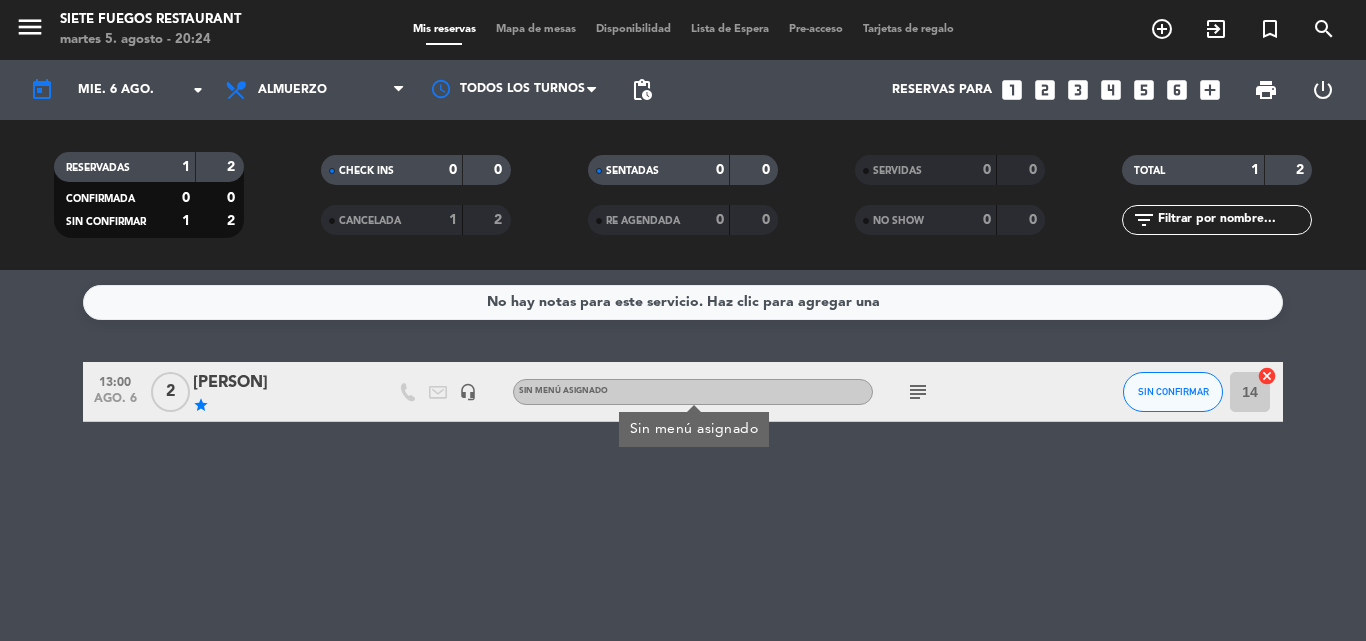click on "Sin menú asignado" 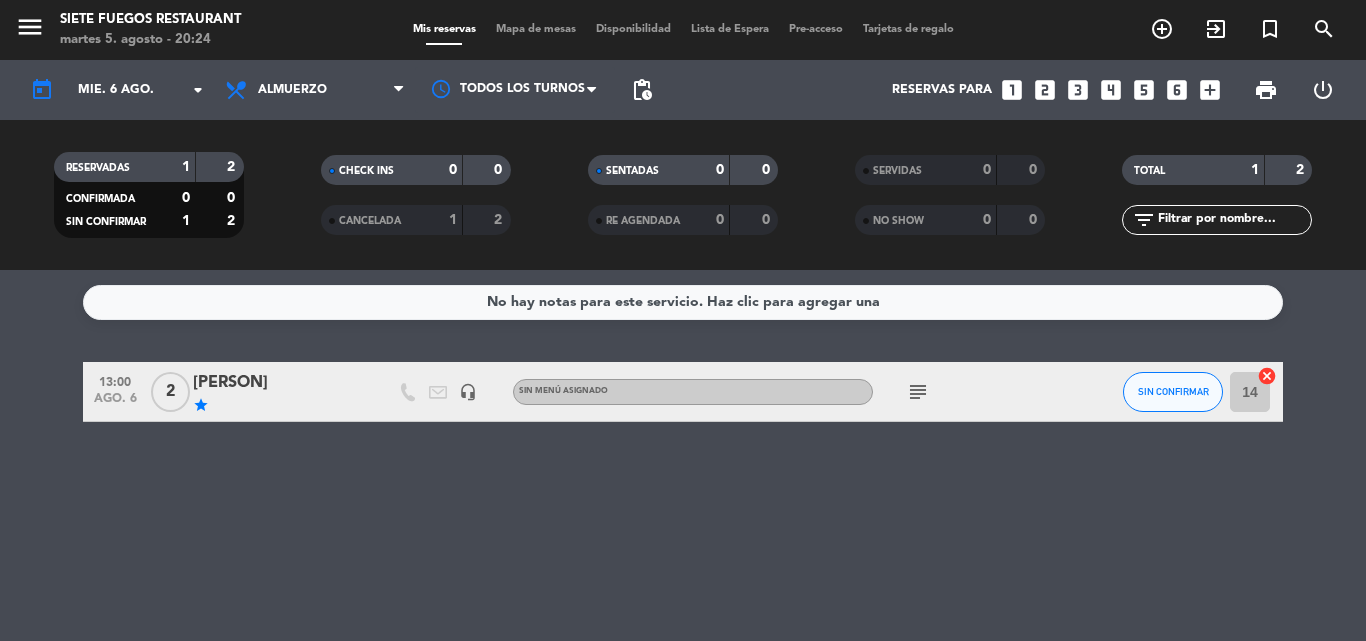 click on "No hay notas para este servicio. Haz clic para agregar una   13:00   ago. 6   2   [PERSON]   star   headset_mic  Sin menú asignado  subject  SIN CONFIRMAR 14  cancel" 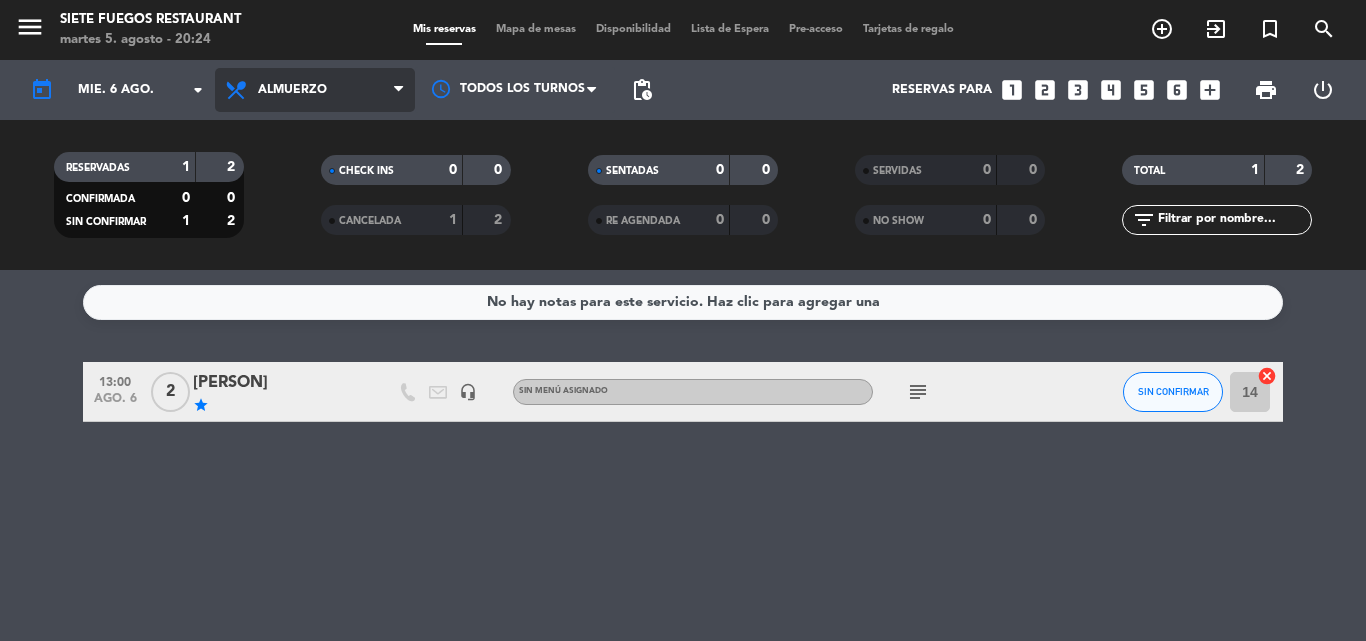 click on "Almuerzo" at bounding box center (315, 90) 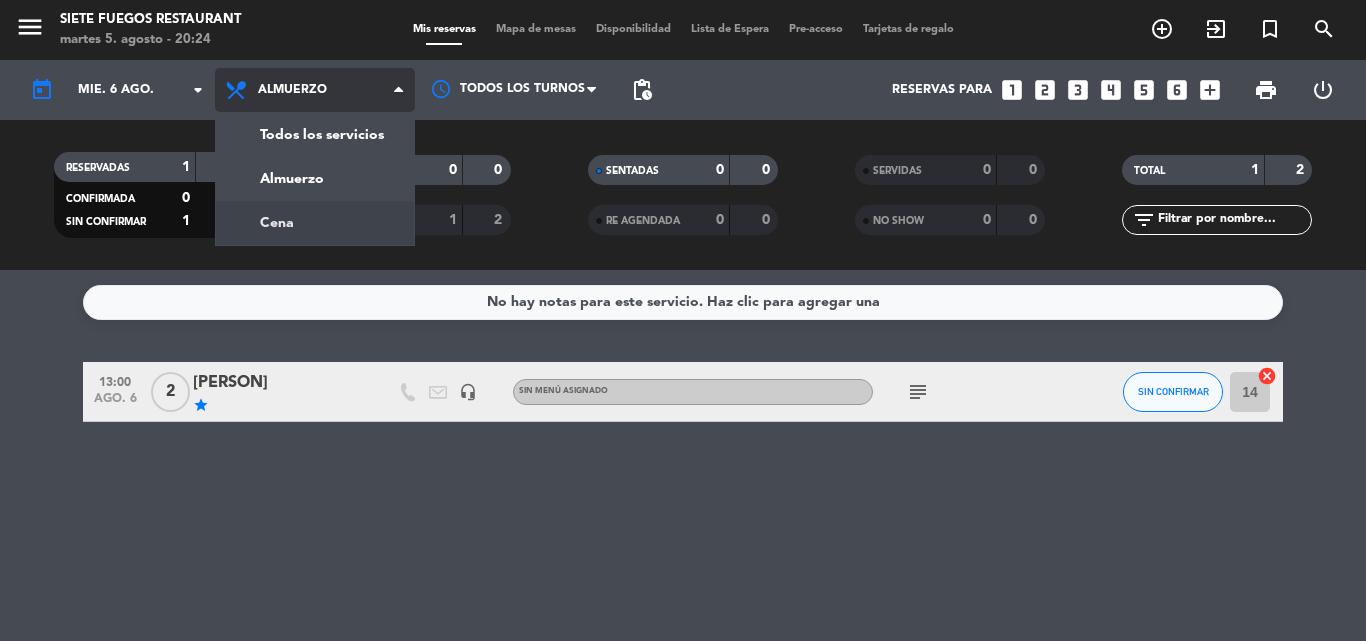 click on "menu  Siete Fuegos Restaurant   martes 5. agosto - 20:24   Mis reservas   Mapa de mesas   Disponibilidad   Lista de Espera   Pre-acceso   Tarjetas de regalo  add_circle_outline exit_to_app turned_in_not search today    mié. 6 ago. arrow_drop_down  Todos los servicios  Almuerzo  Cena  Almuerzo  Todos los servicios  Almuerzo  Cena Todos los turnos pending_actions  Reservas para   looks_one   looks_two   looks_3   looks_4   looks_5   looks_6   add_box  print  power_settings_new   RESERVADAS   1   2   CONFIRMADA   0   0   SIN CONFIRMAR   1   2   CHECK INS   0   0   CANCELADA   1   2   SENTADAS   0   0   RE AGENDADA   0   0   SERVIDAS   0   0   NO SHOW   0   0   TOTAL   1   2  filter_list" 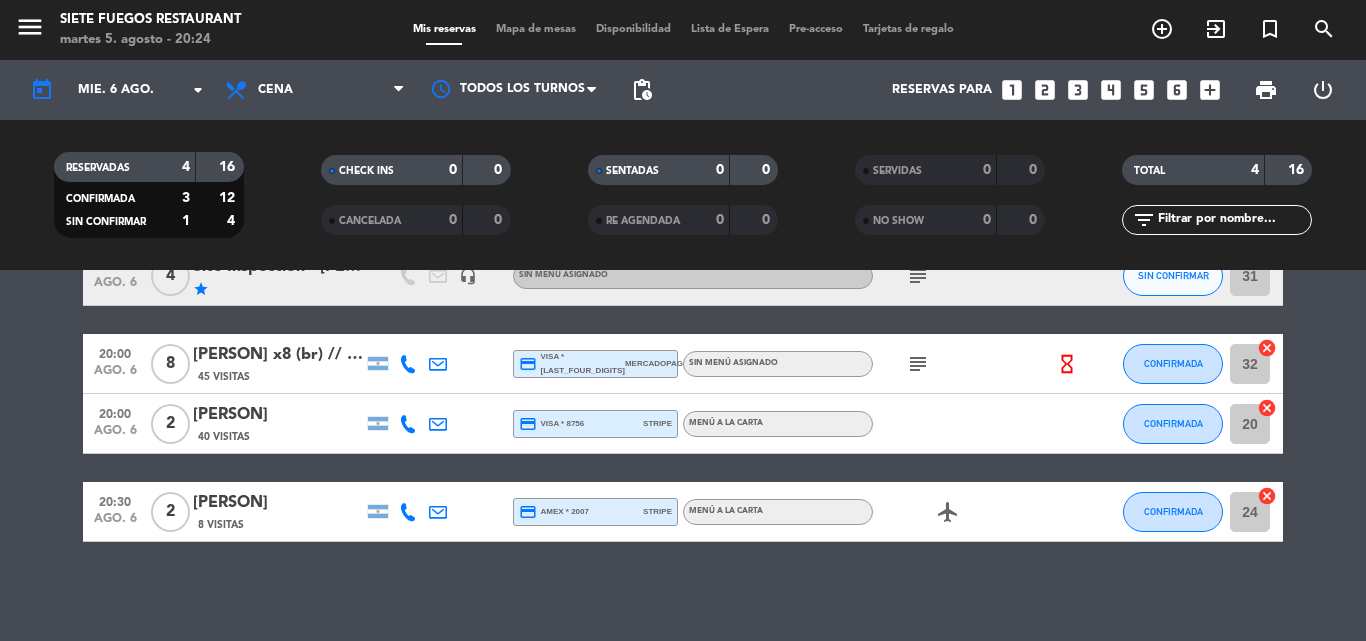 scroll, scrollTop: 117, scrollLeft: 0, axis: vertical 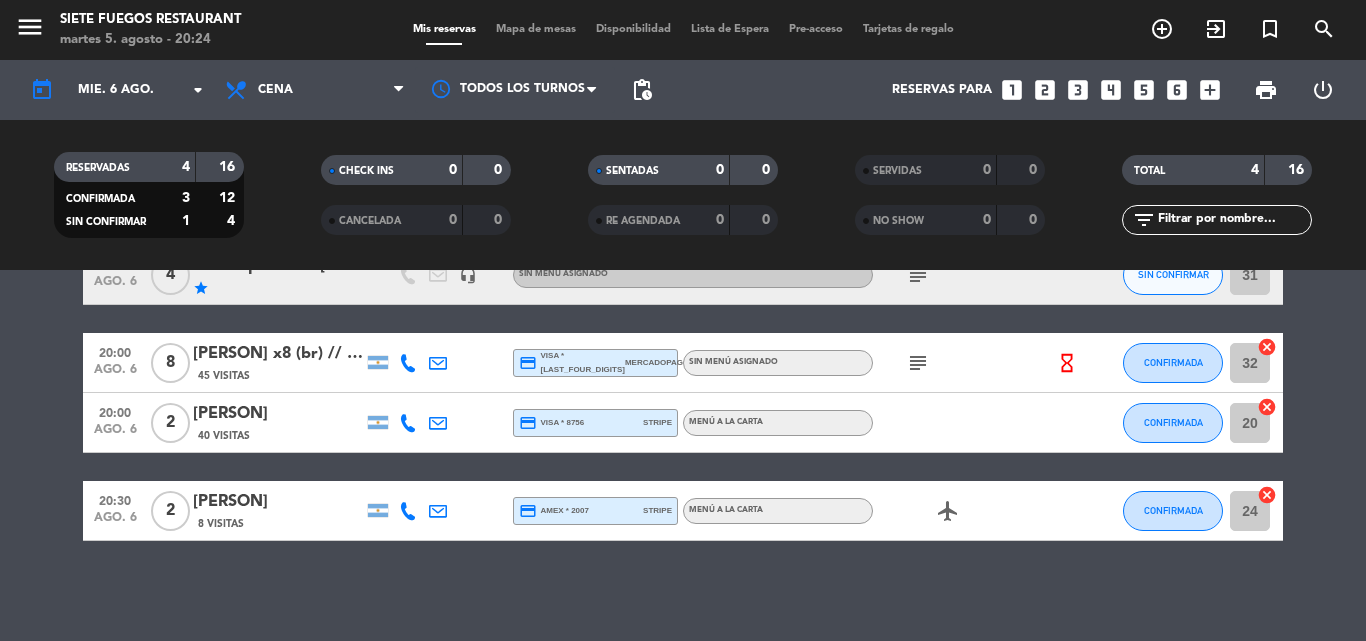 click on "[PERSON]" 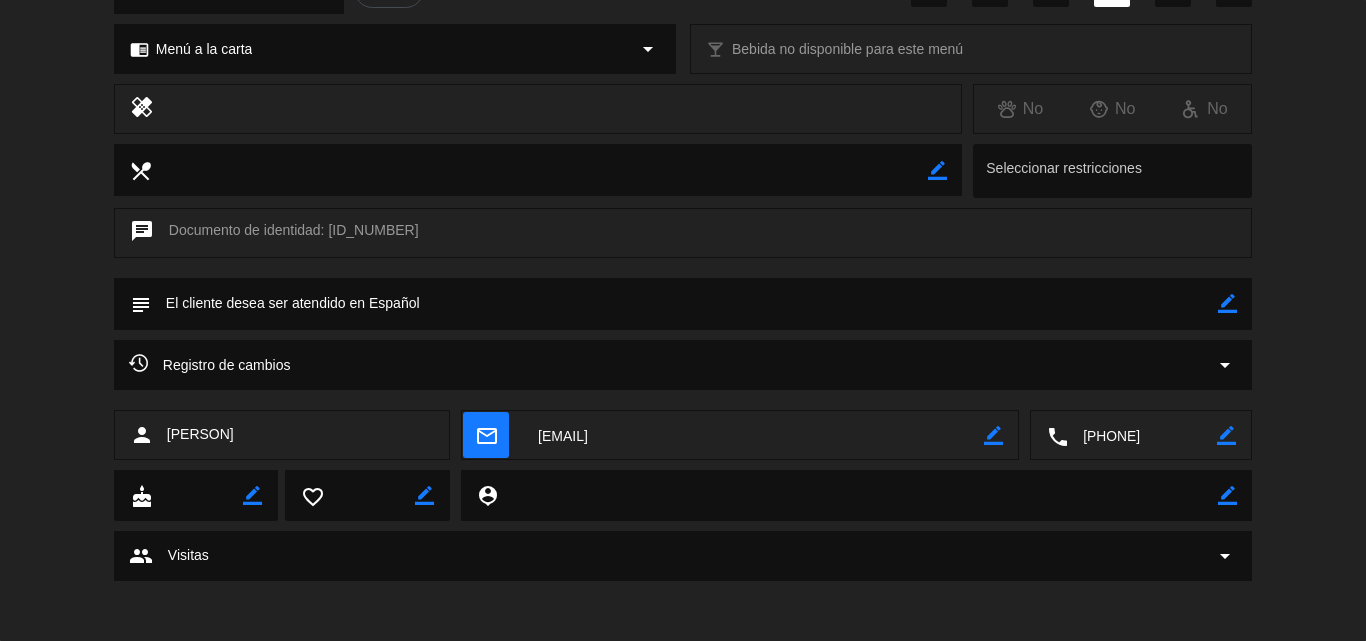 scroll, scrollTop: 0, scrollLeft: 0, axis: both 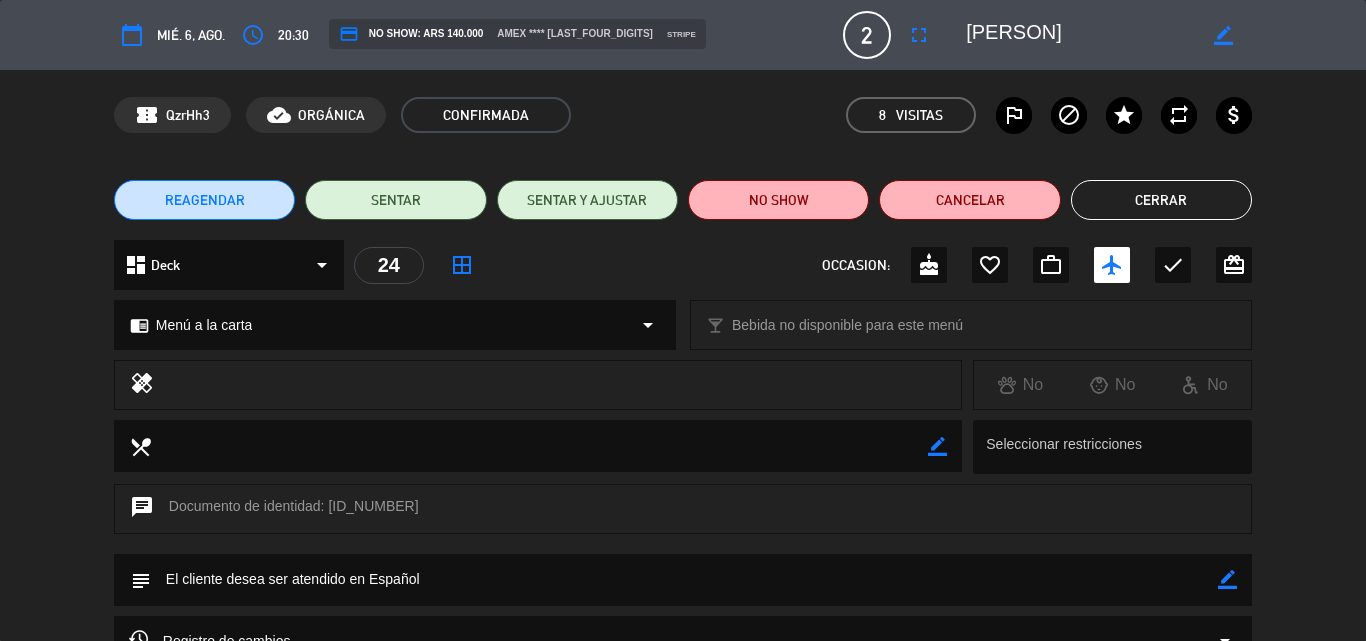 click on "Cerrar" 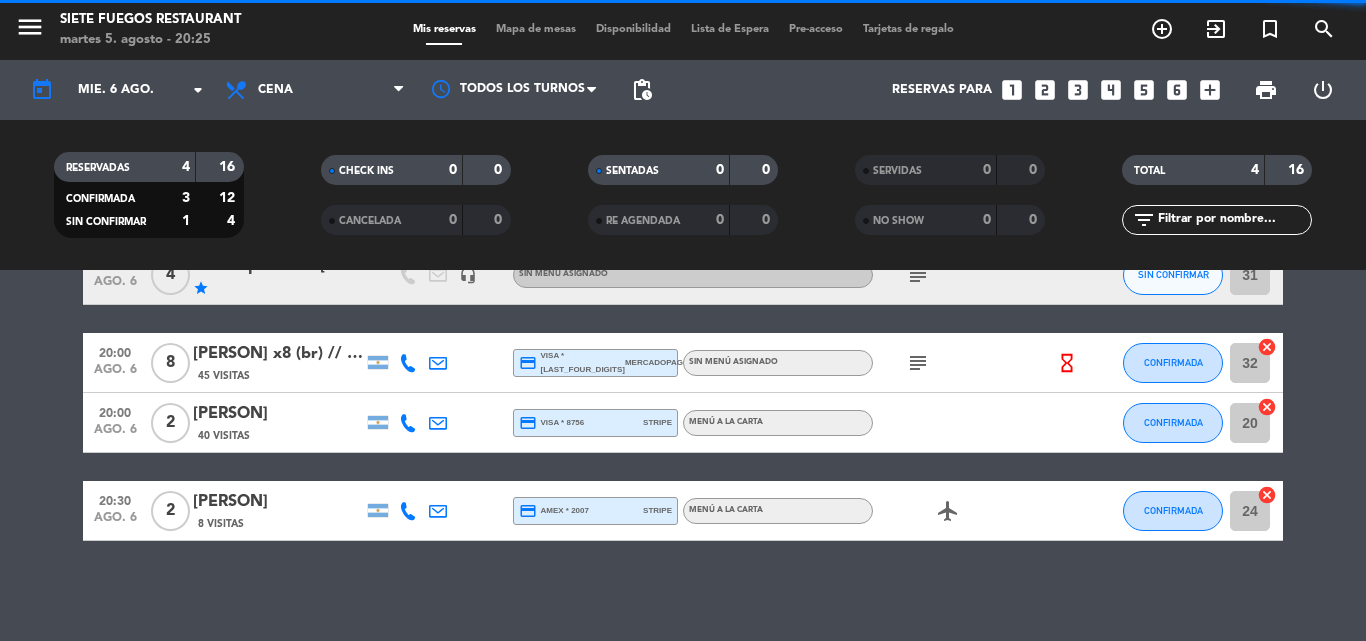 click on "[PERSON]" 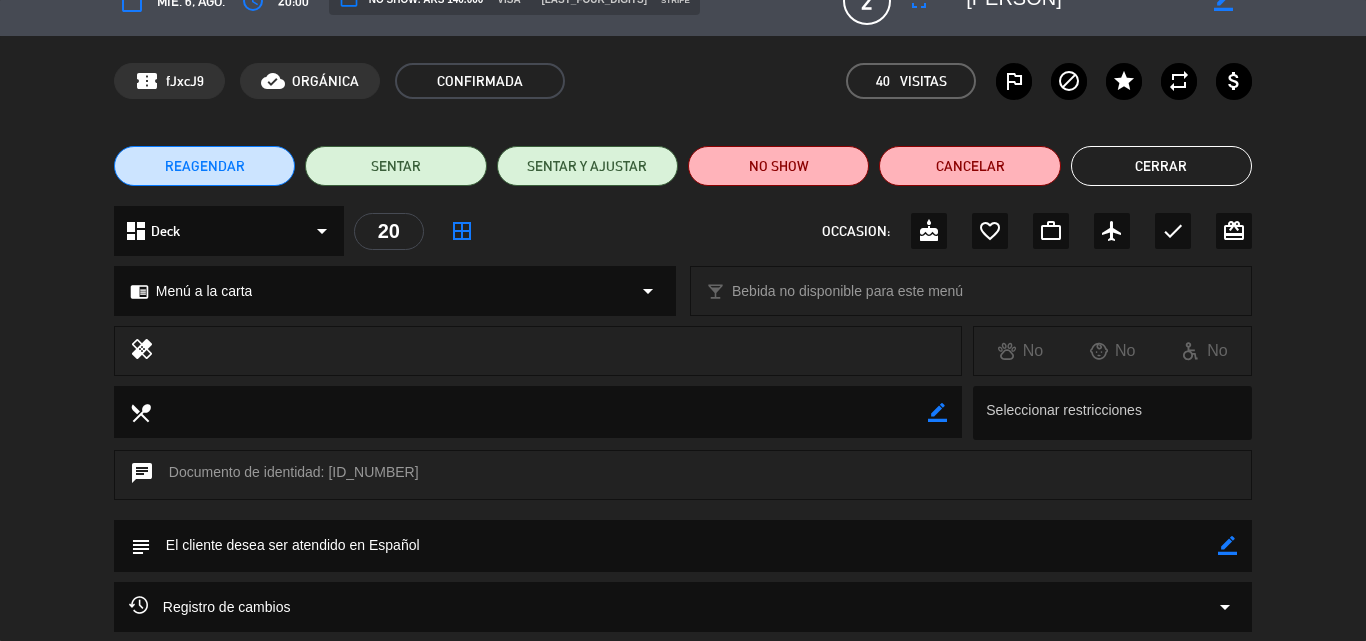 scroll, scrollTop: 0, scrollLeft: 0, axis: both 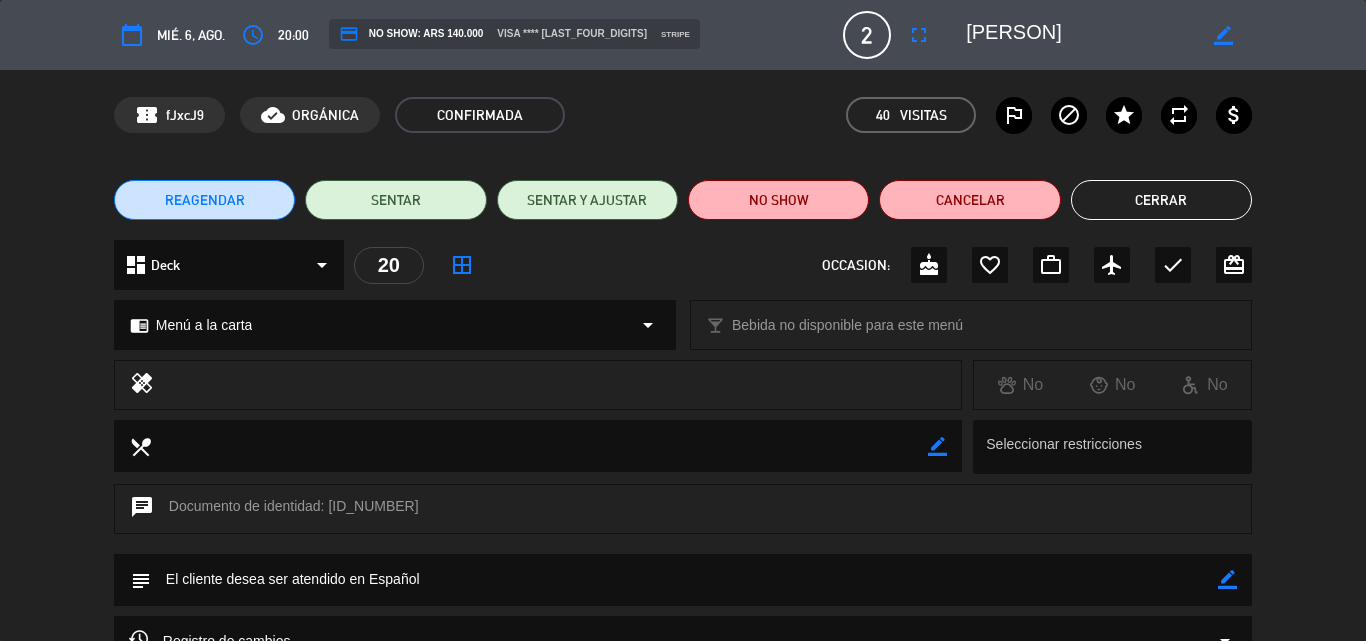 click on "Cerrar" 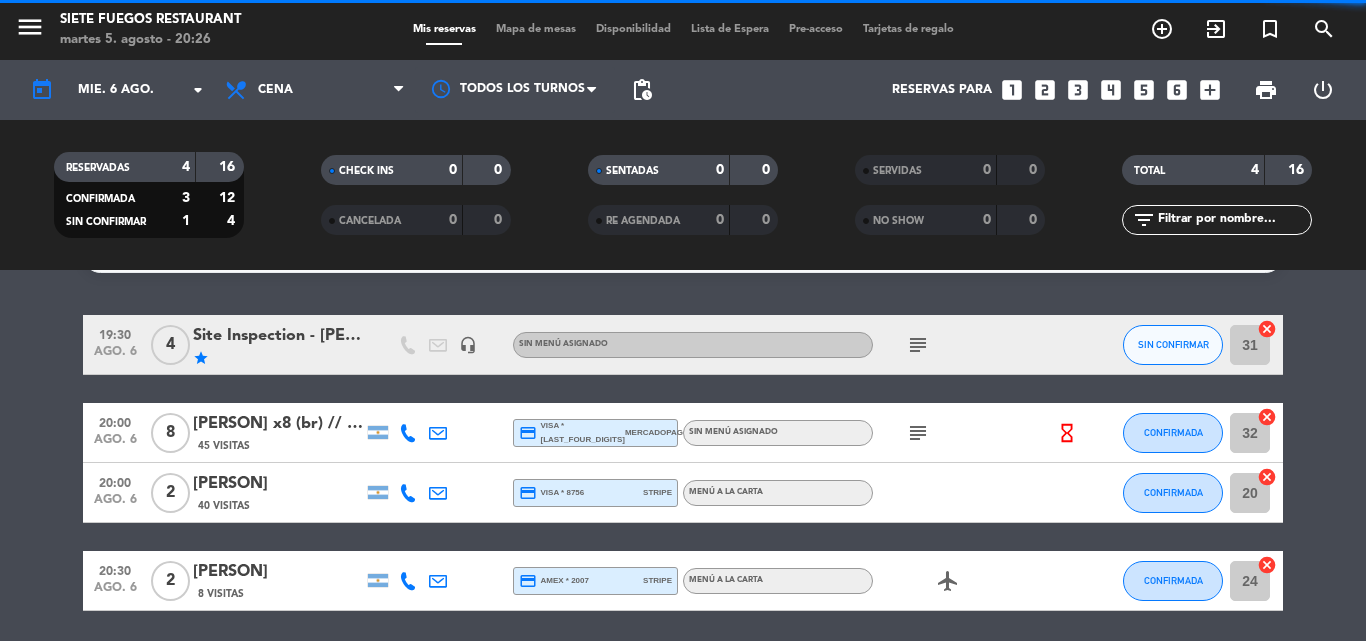 scroll, scrollTop: 17, scrollLeft: 0, axis: vertical 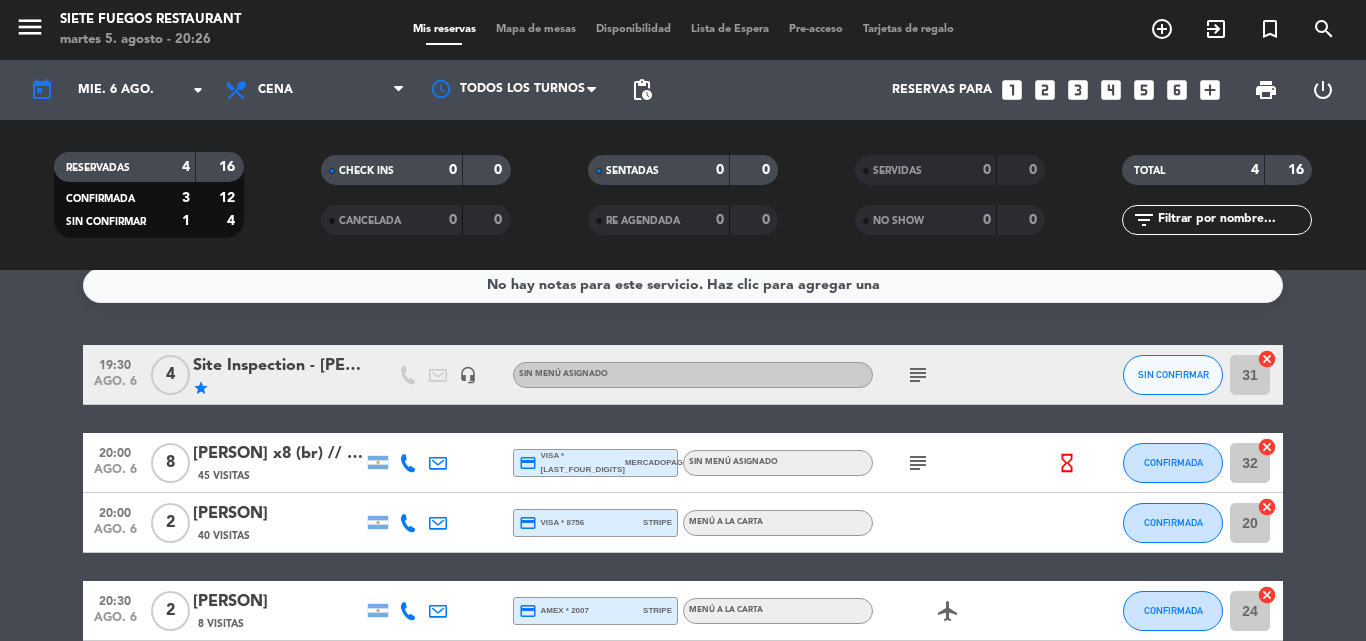 click on "subject" 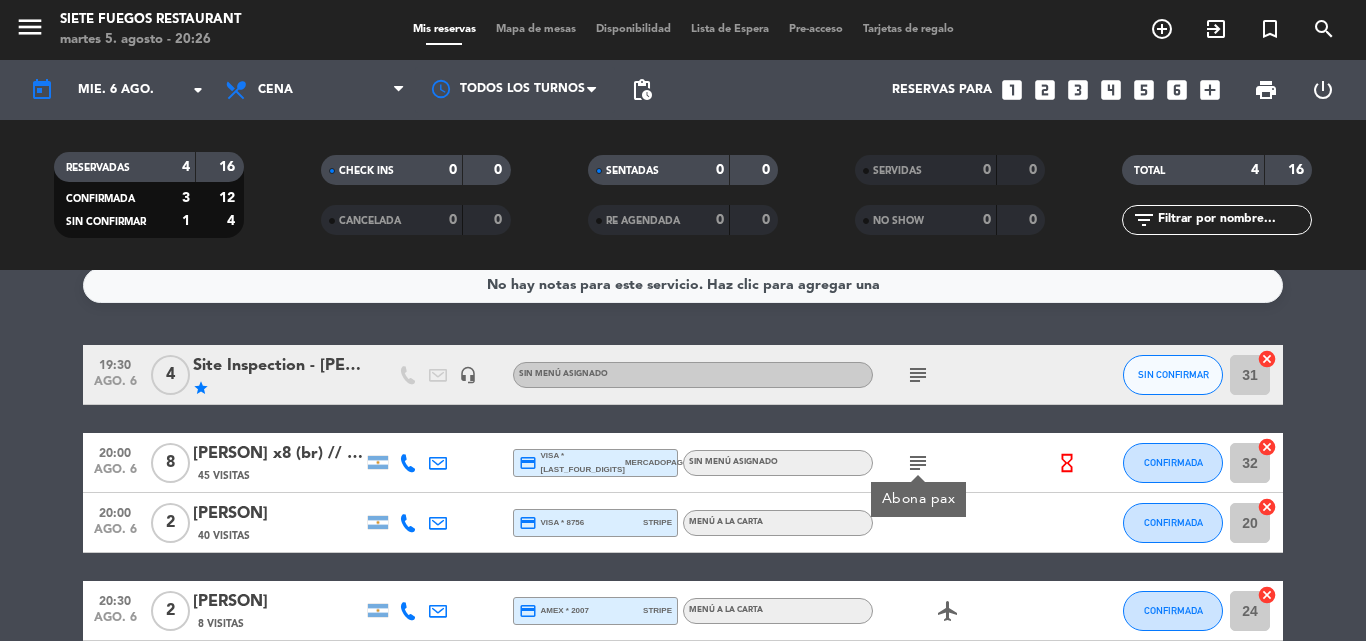 click on "subject" 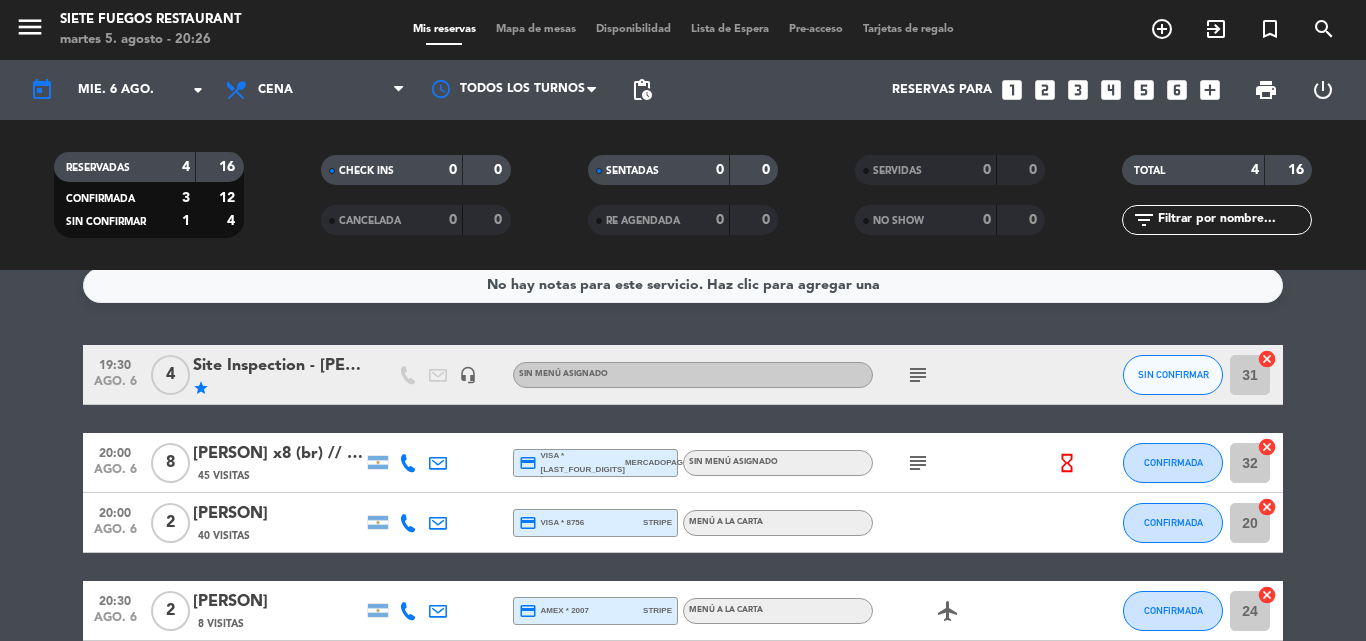 click on "subject" 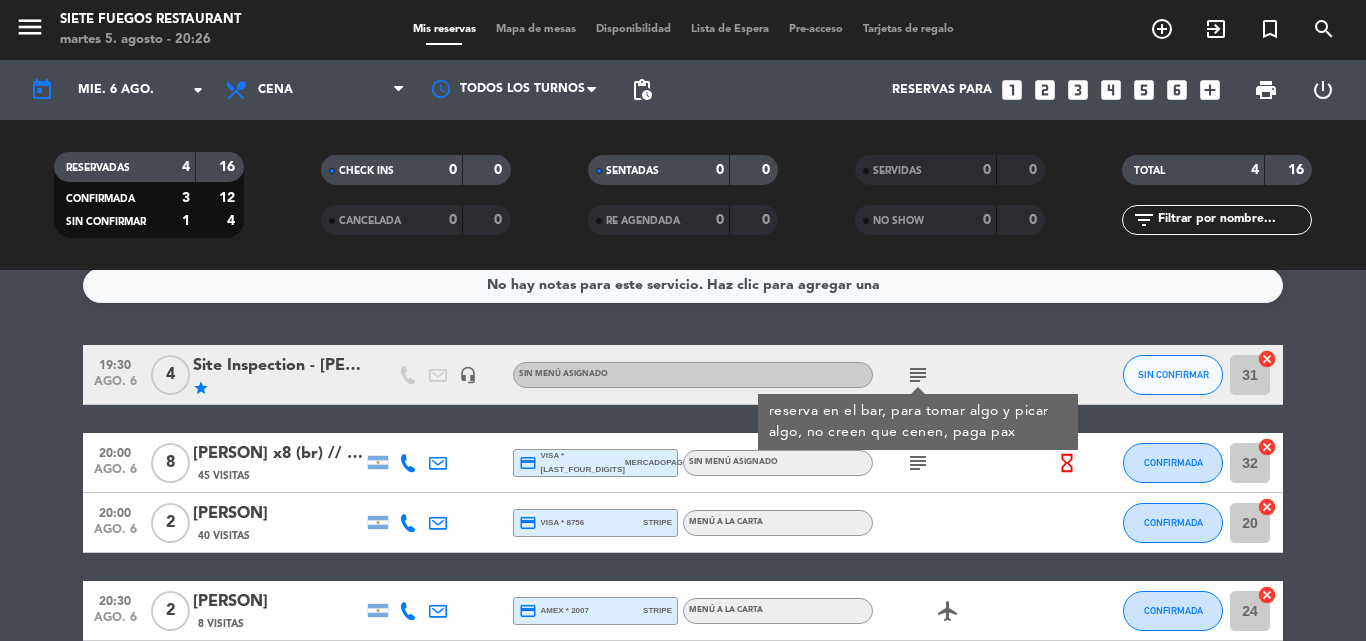 click on "Sin menú asignado" 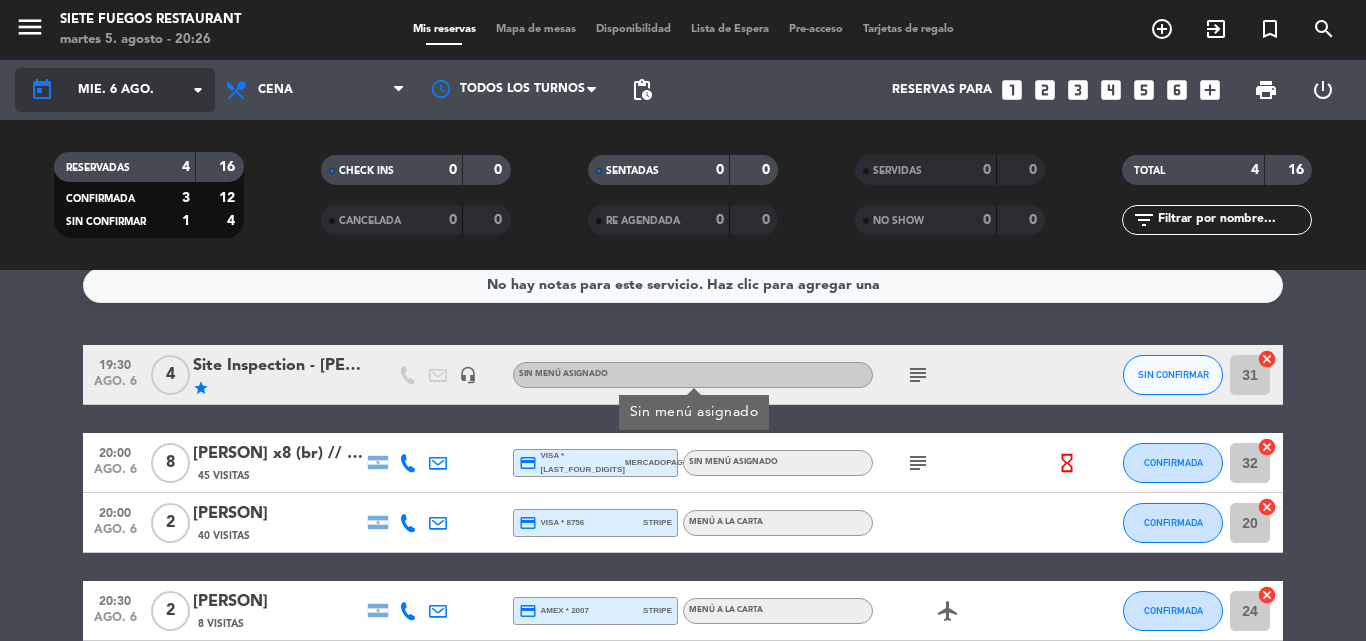 click on "mié. 6 ago." 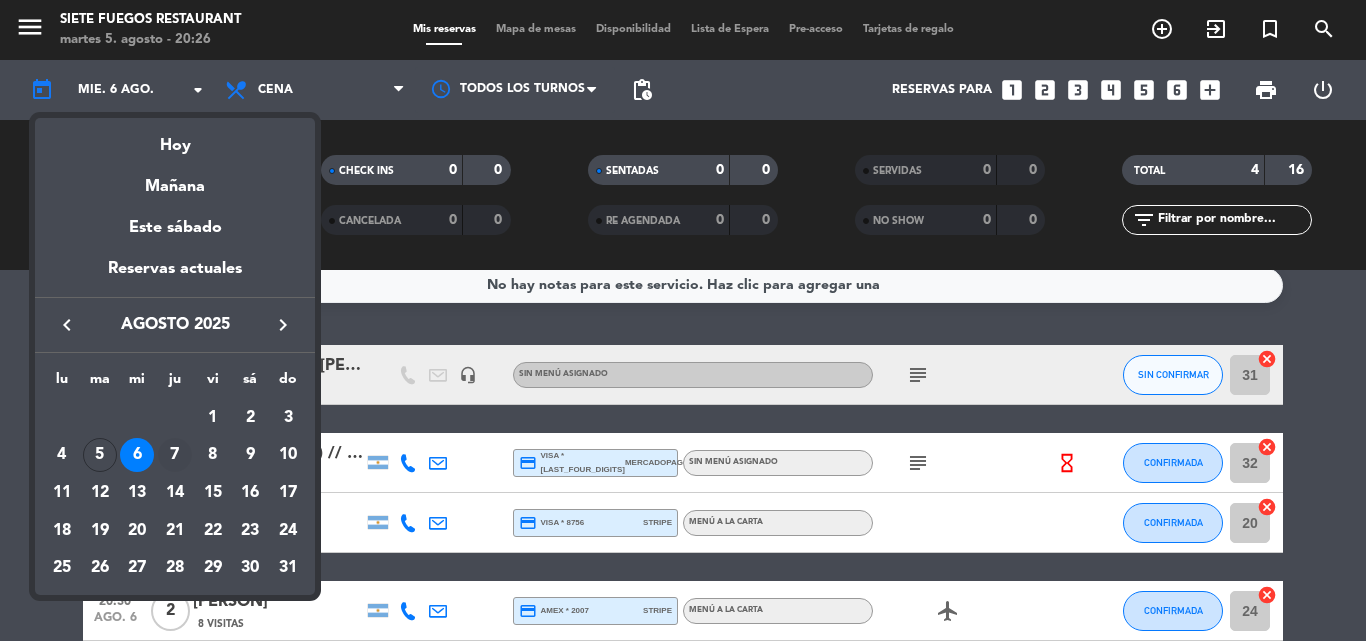 click on "7" at bounding box center [175, 455] 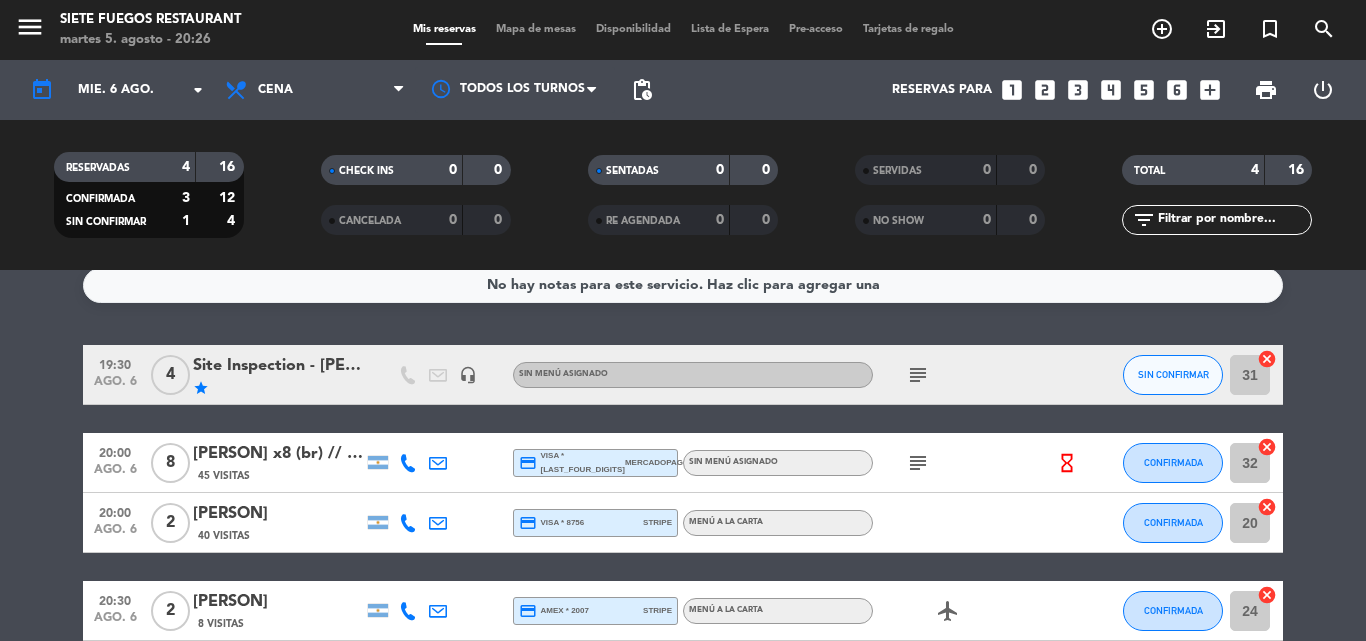 type on "jue. 7 ago." 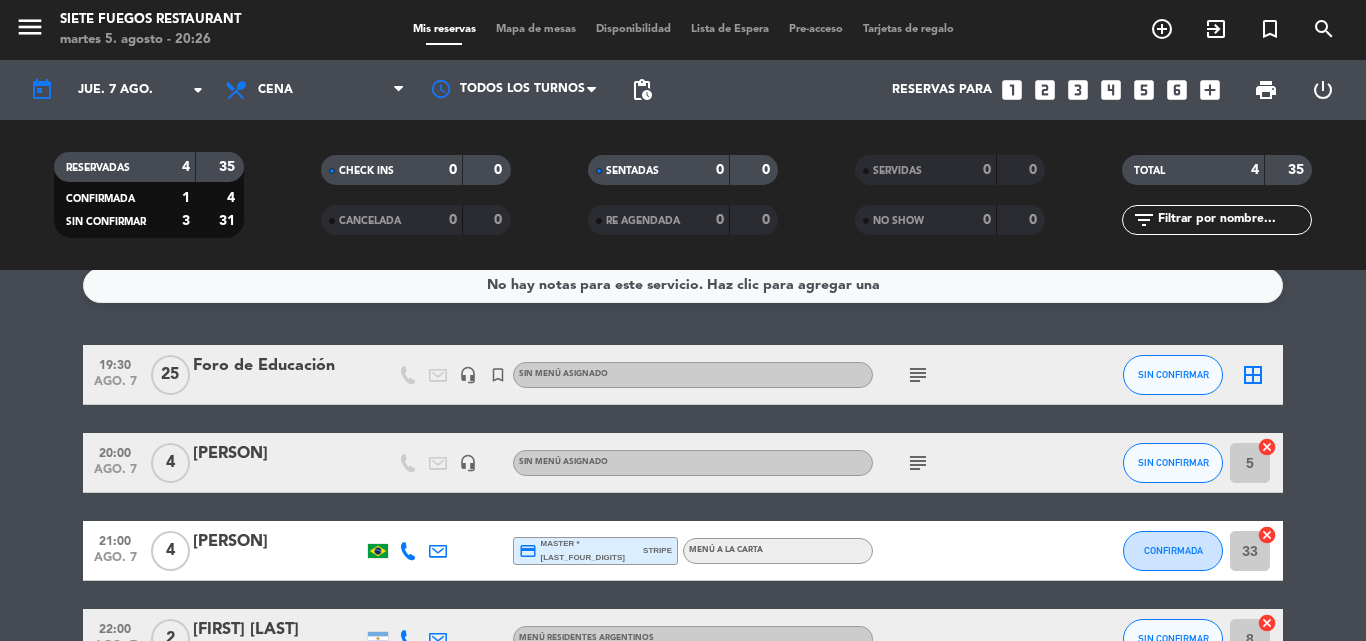 click on "subject" 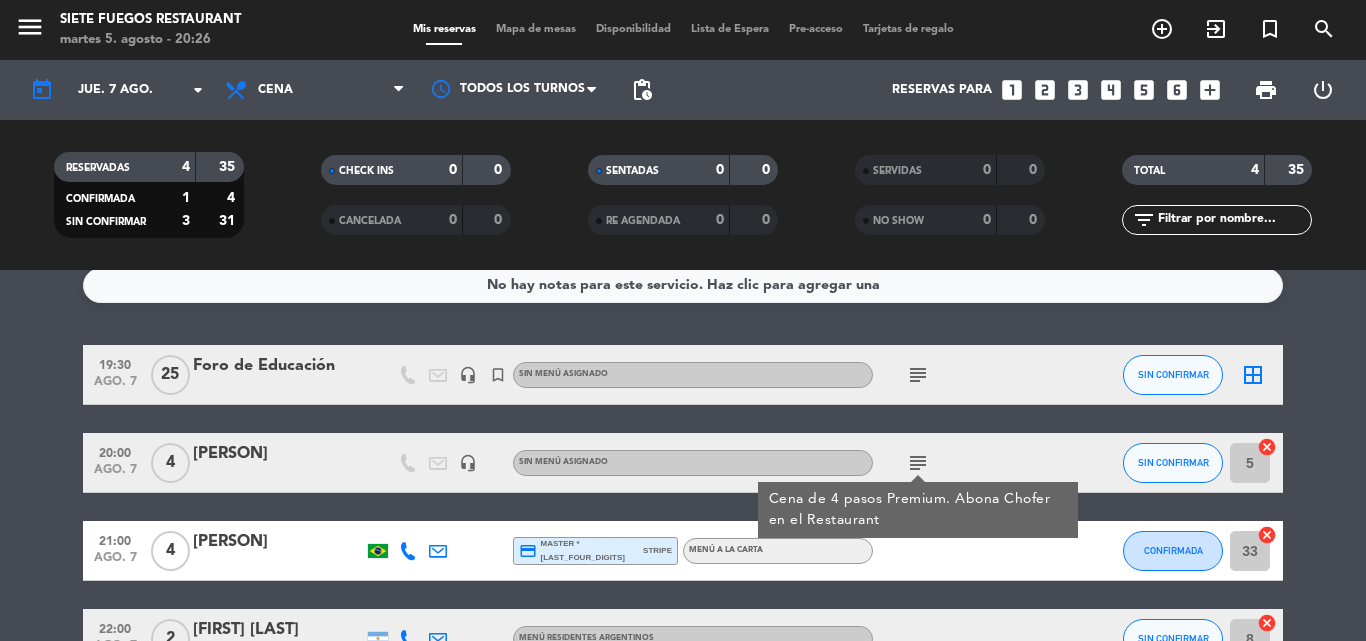click on "Sin menú asignado" 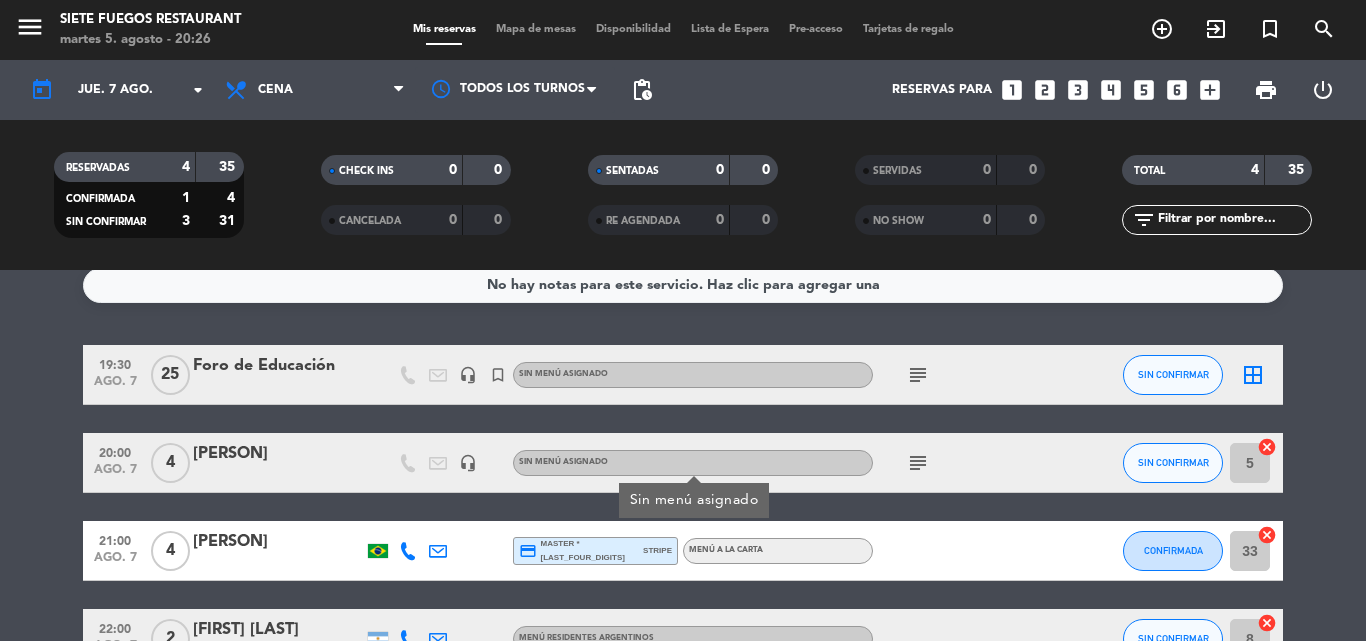 click on "[PERSON]" 